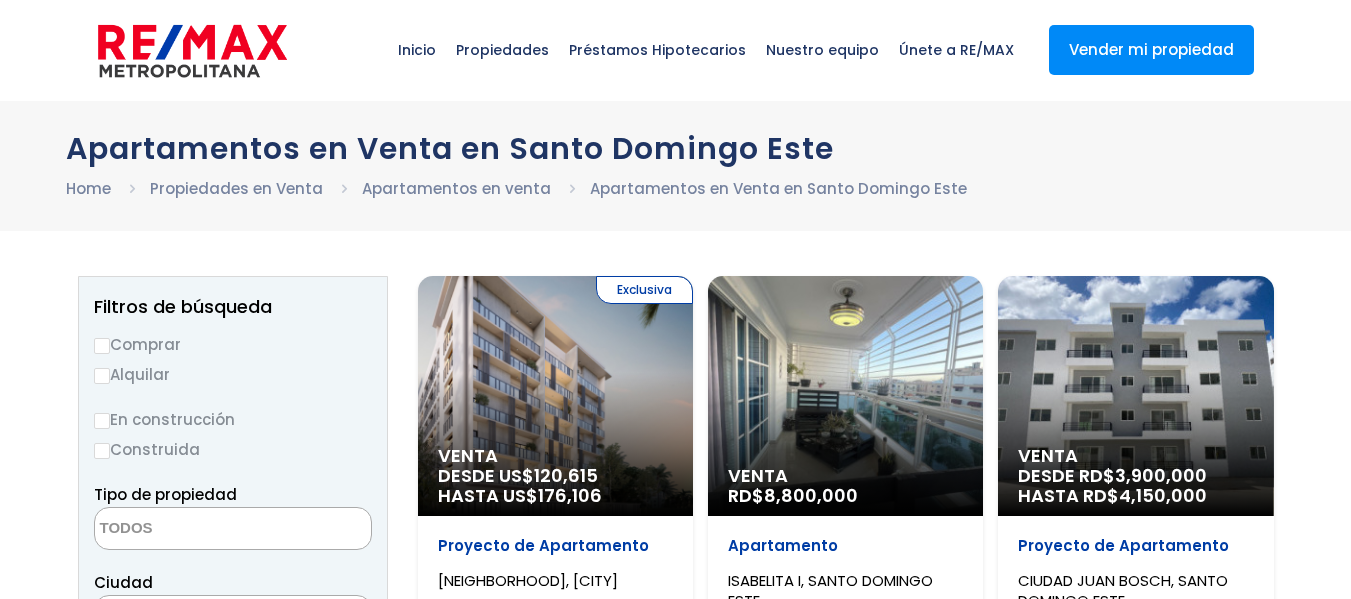 select 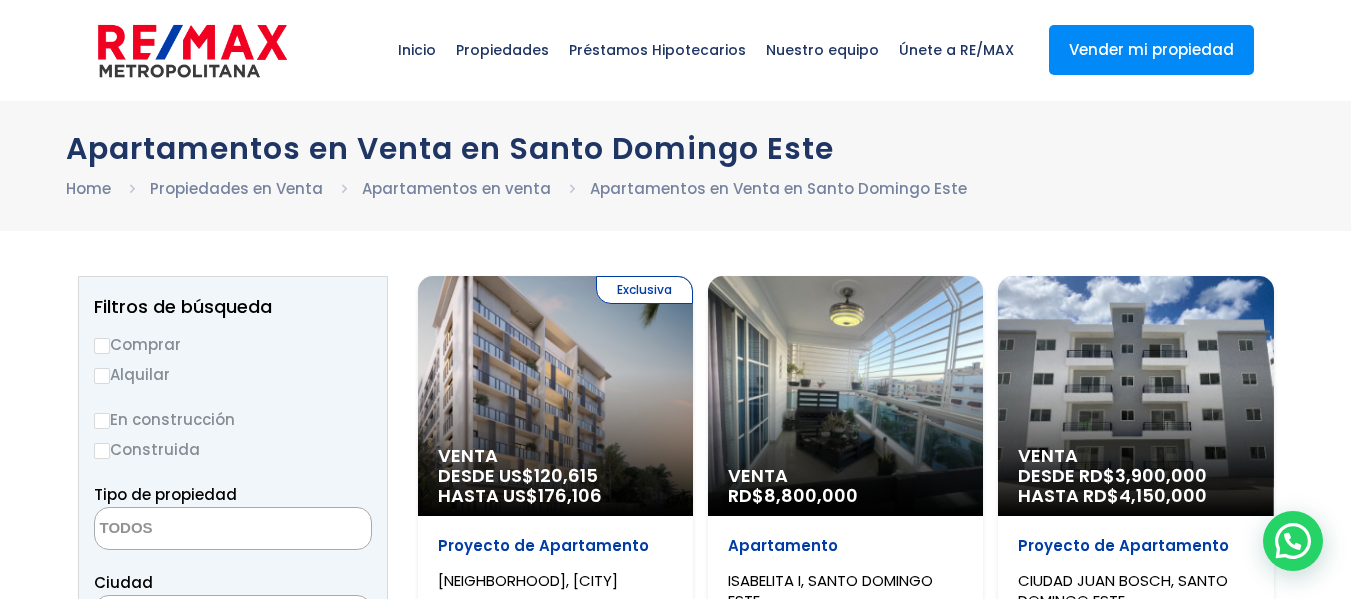 scroll, scrollTop: 0, scrollLeft: 0, axis: both 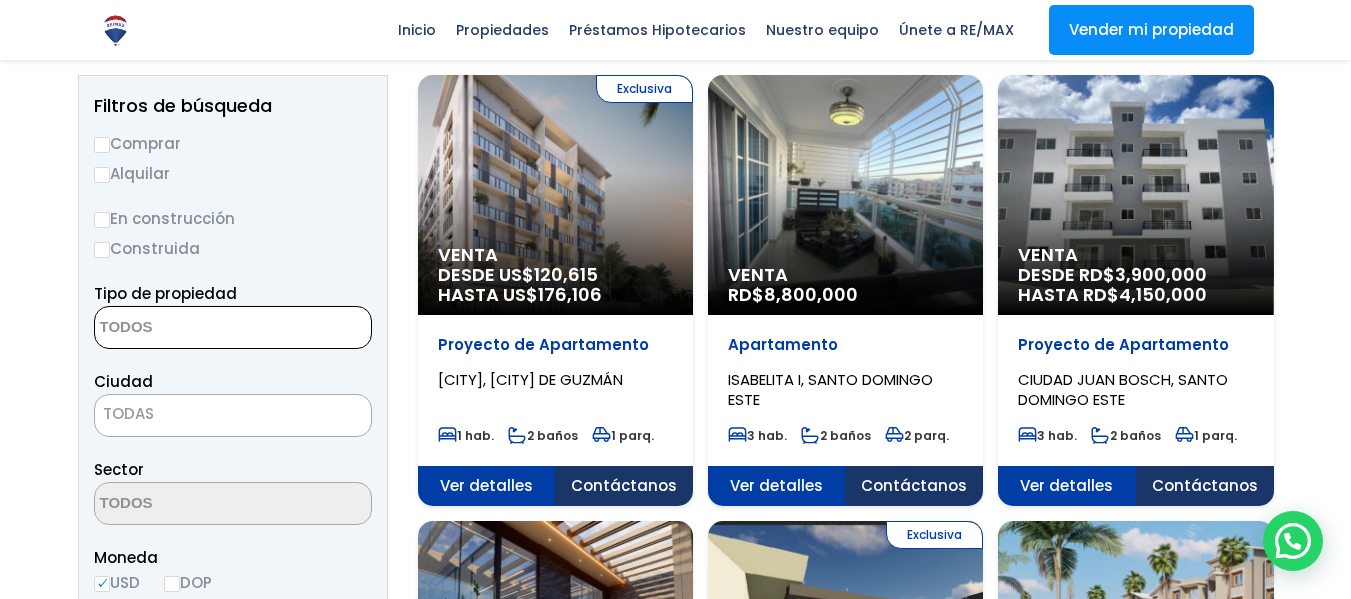click at bounding box center [192, 328] 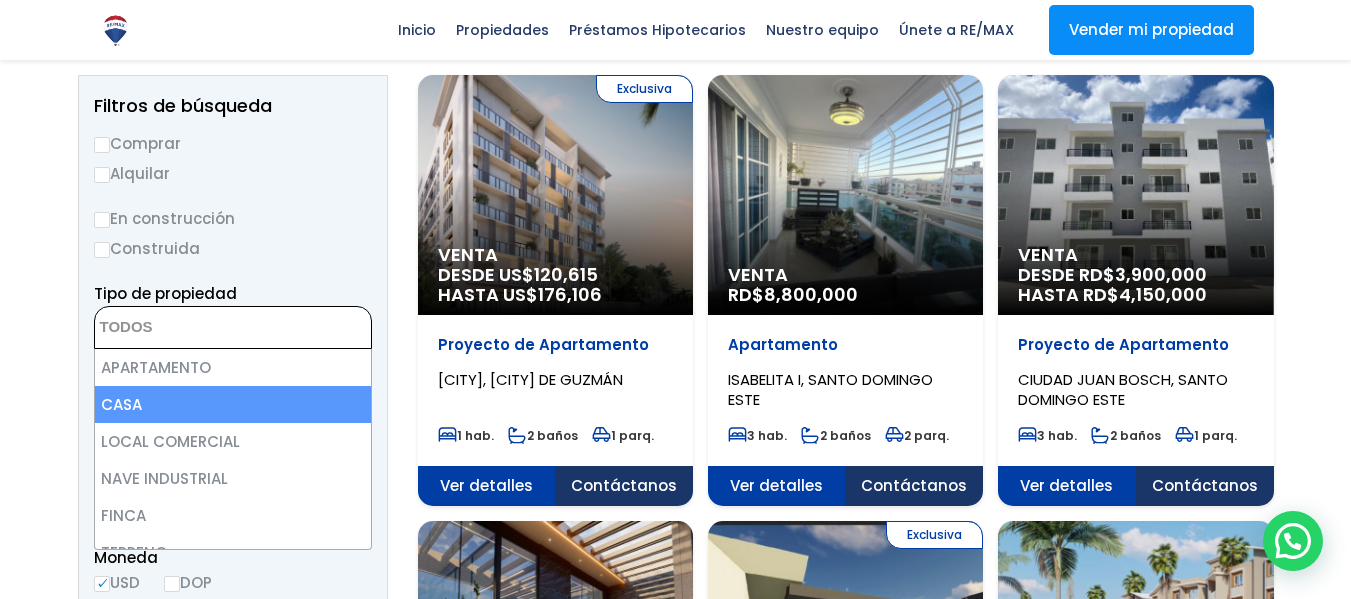 select on "house" 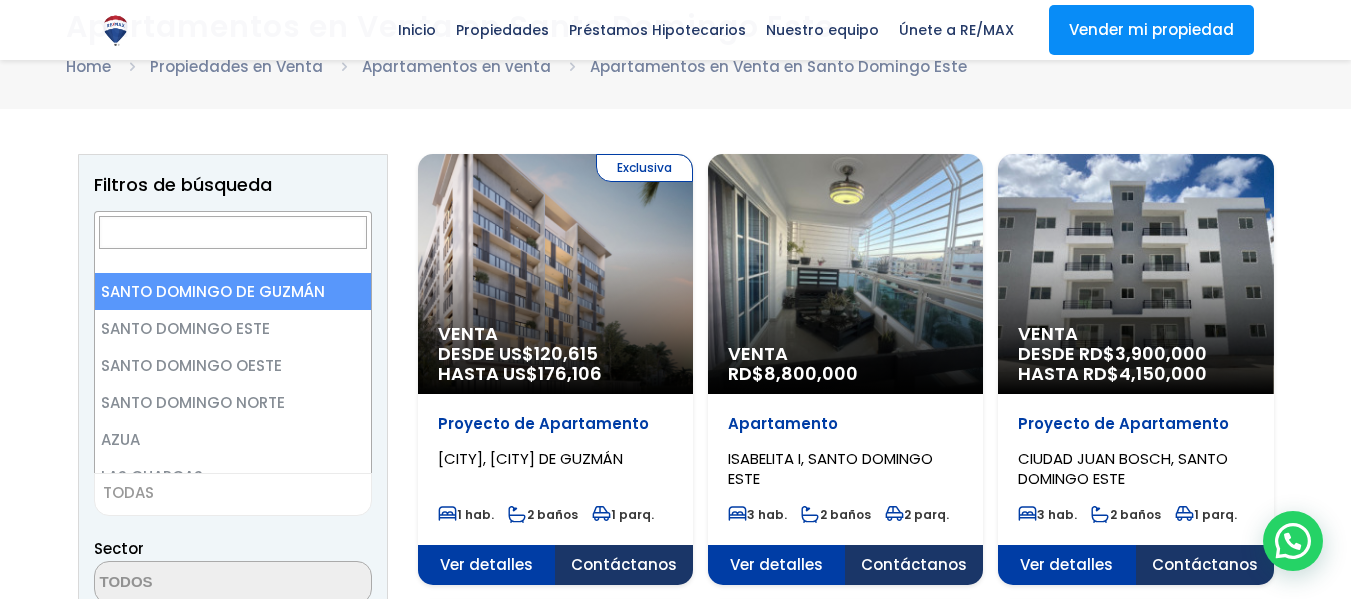 select on "148" 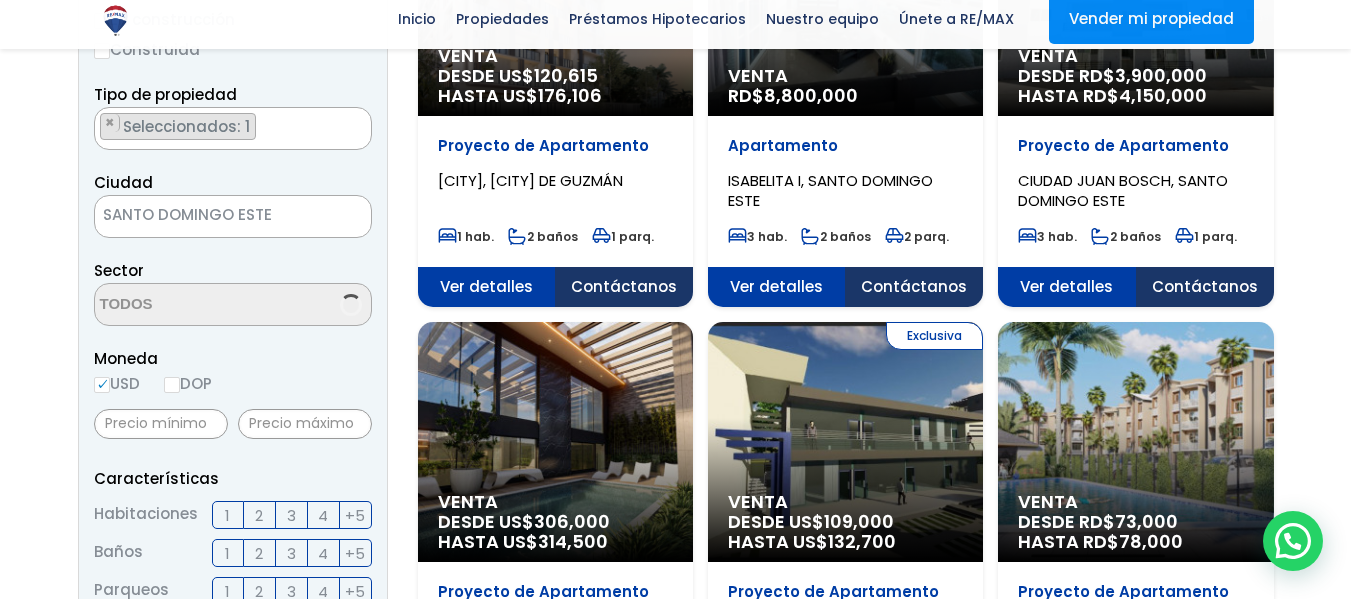 scroll, scrollTop: 400, scrollLeft: 0, axis: vertical 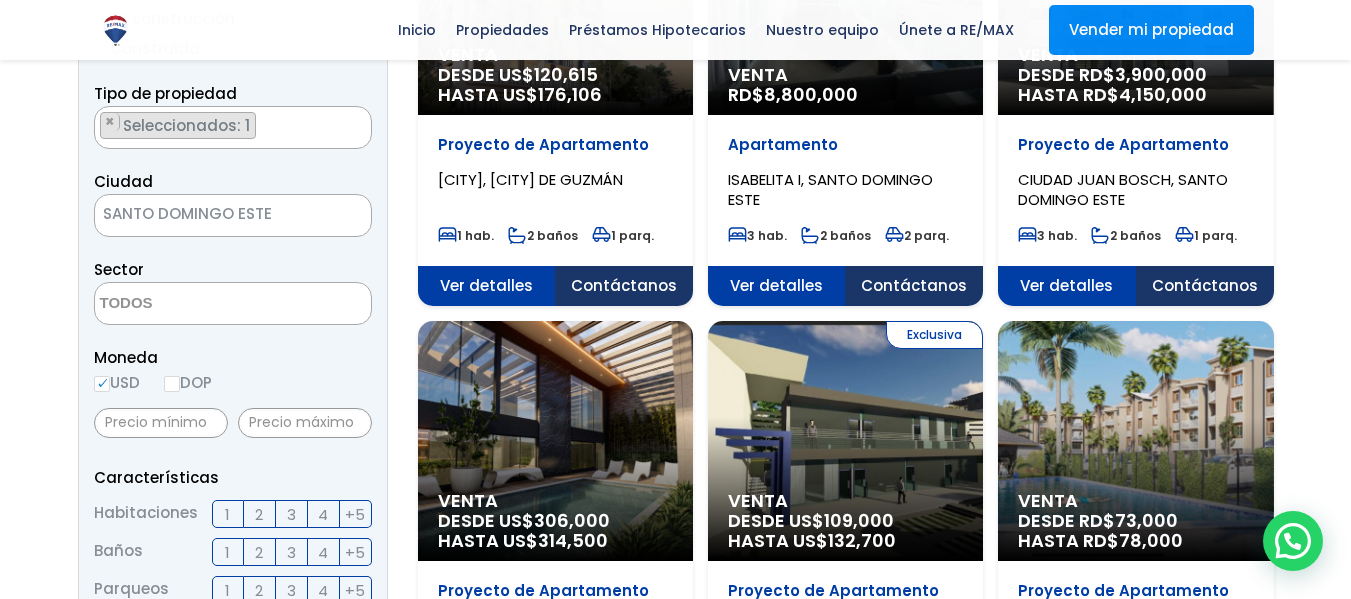 click at bounding box center (192, 304) 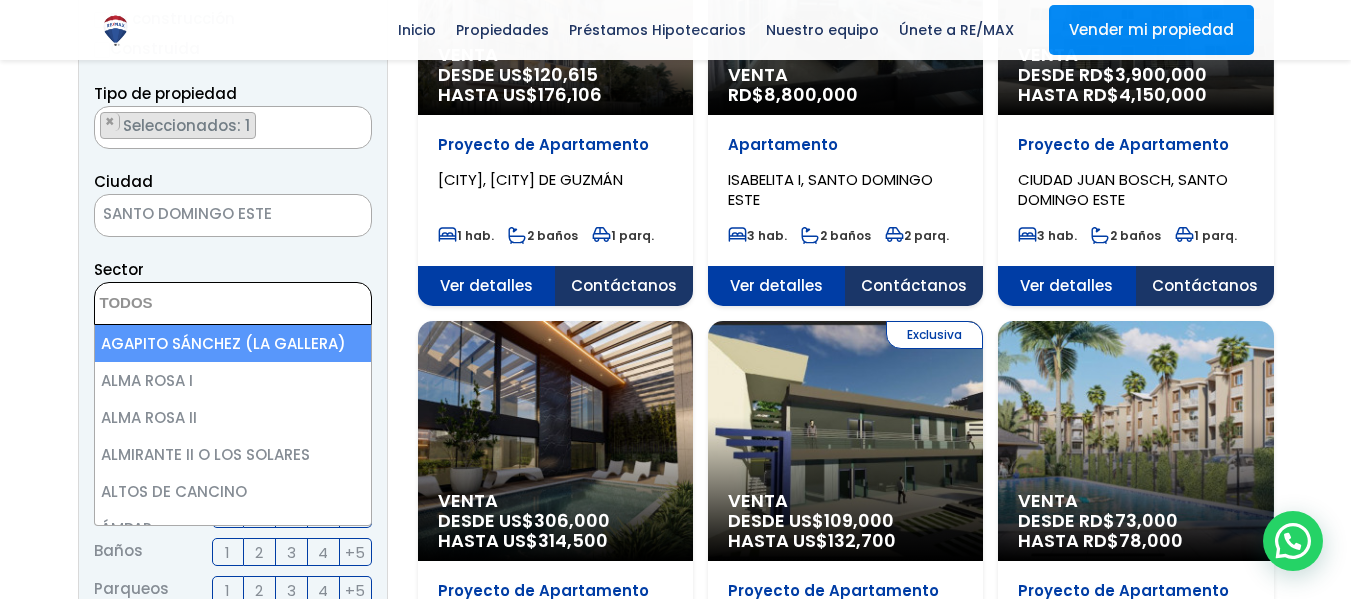 click on "Comprar
Alquilar
En construcción
Construida
Tipo de propiedad
APARTAMENTO
CASA
LOCAL COMERCIAL
NAVE INDUSTRIAL
FINCA
TERRENO
NEGOCIO
EDIFICIO
TURíSTICO
HOTEL
CASA O SOLAR
EDIFICIO O SOLAR
PROYECTO
PENTHOUSE
ESTACIóN DE COMBUSTIBLE
× × Ciudad 1" at bounding box center [233, 573] 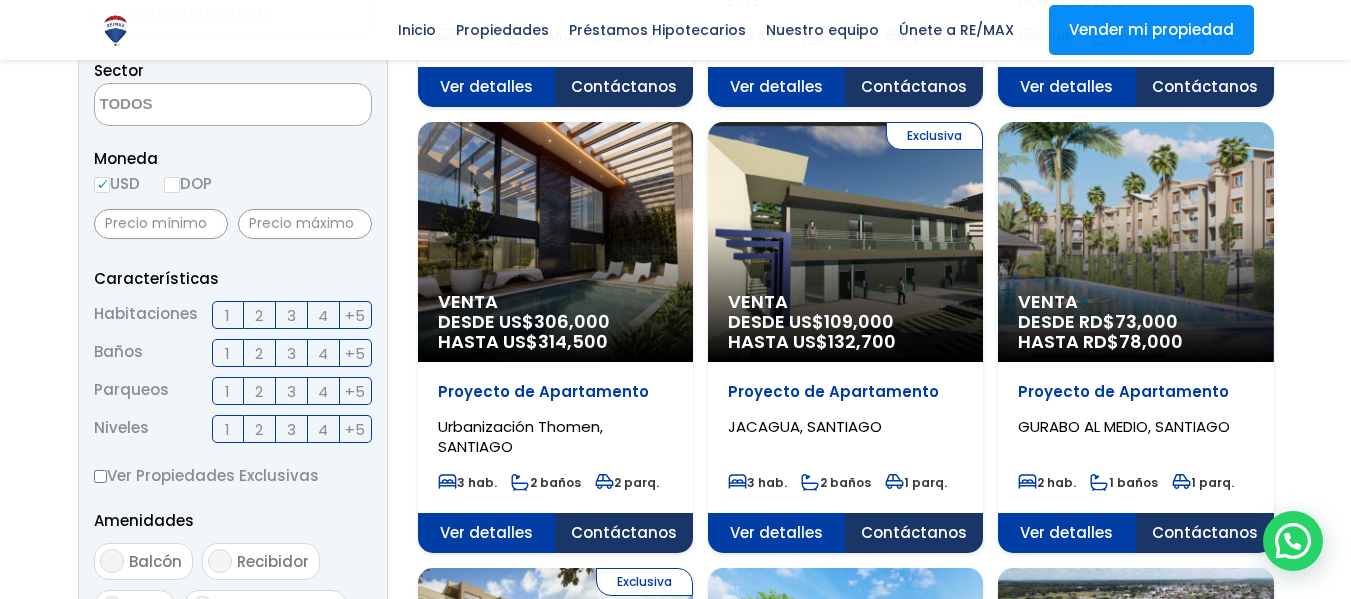 scroll, scrollTop: 600, scrollLeft: 0, axis: vertical 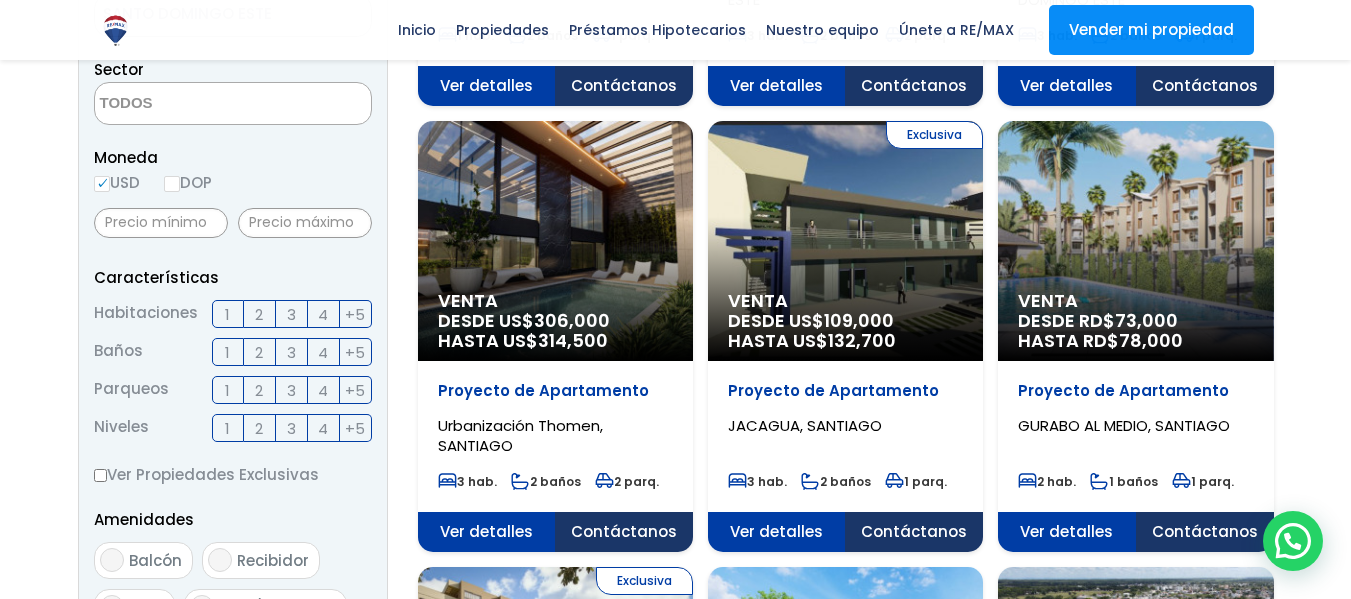 click on "DOP" at bounding box center [188, 182] 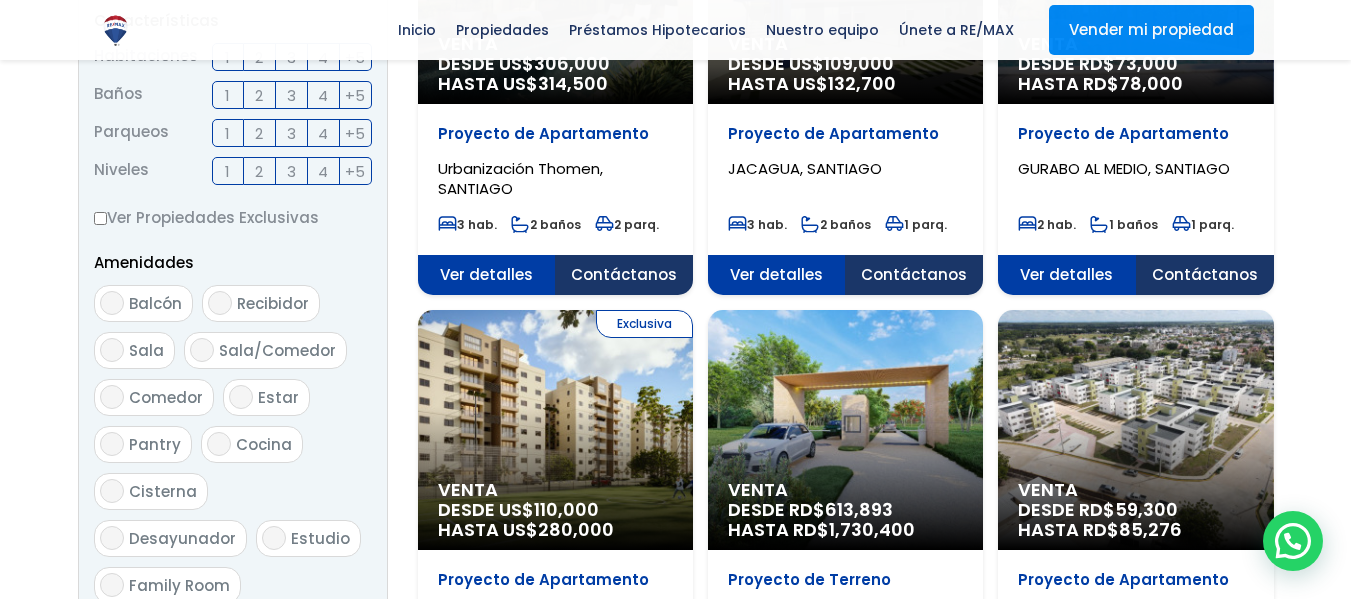 scroll, scrollTop: 700, scrollLeft: 0, axis: vertical 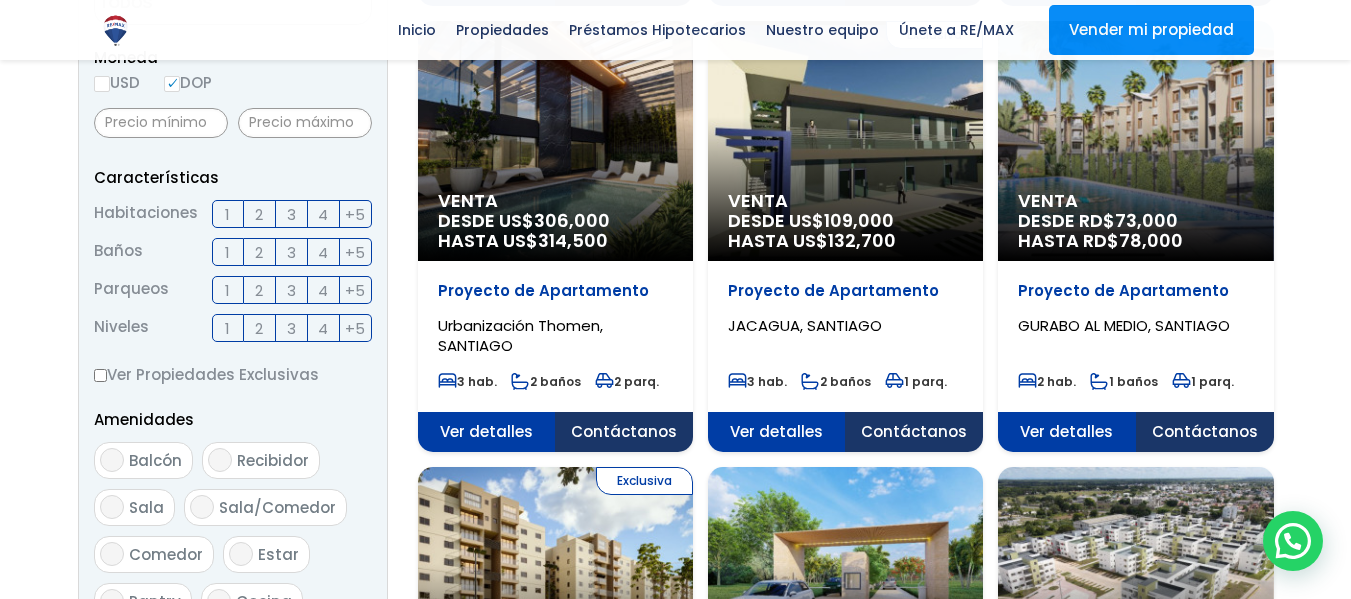 click on "4" at bounding box center [323, 214] 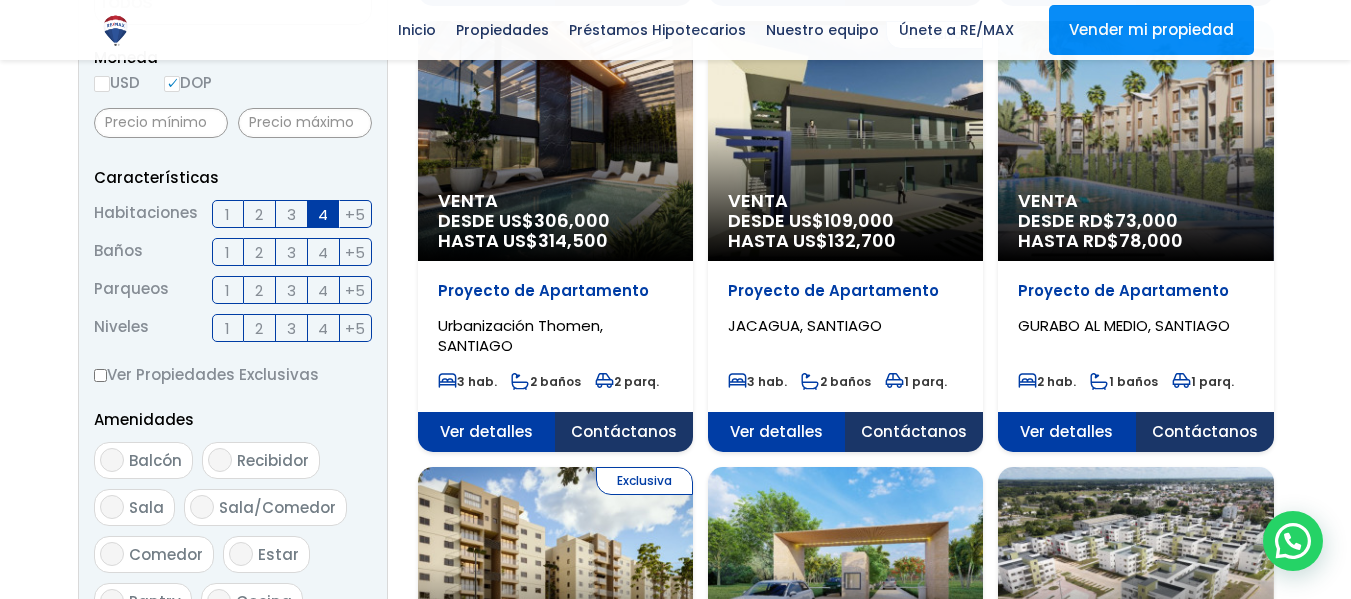 click on "2" at bounding box center [259, 252] 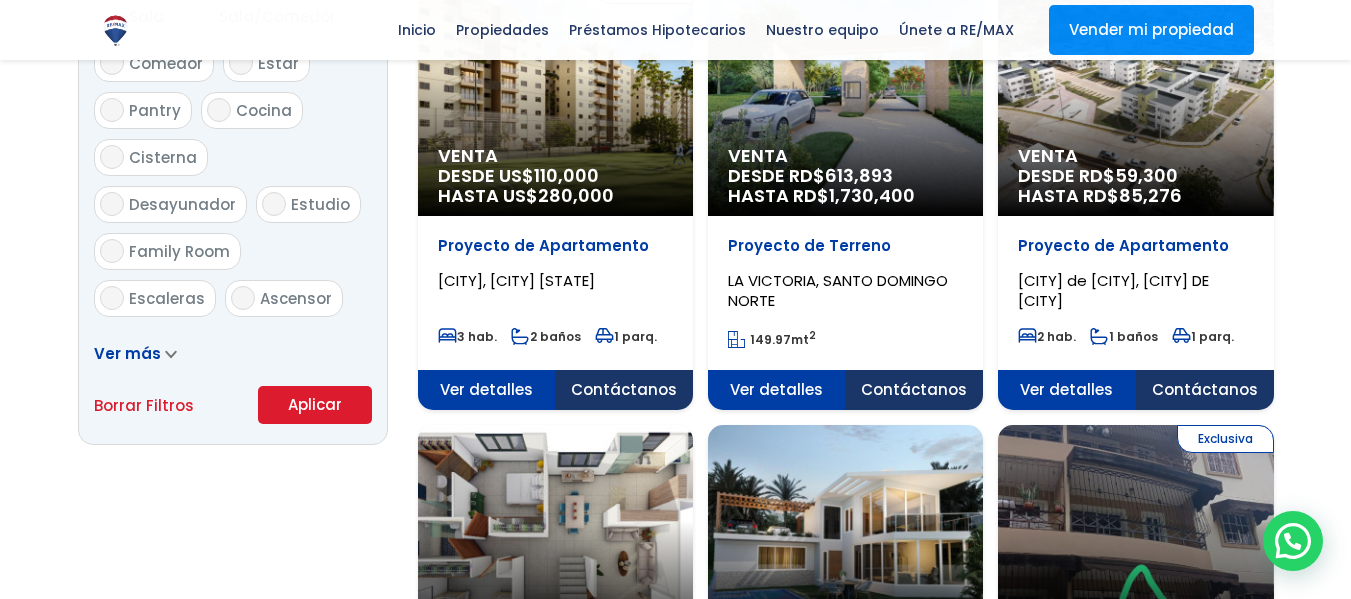 scroll, scrollTop: 1200, scrollLeft: 0, axis: vertical 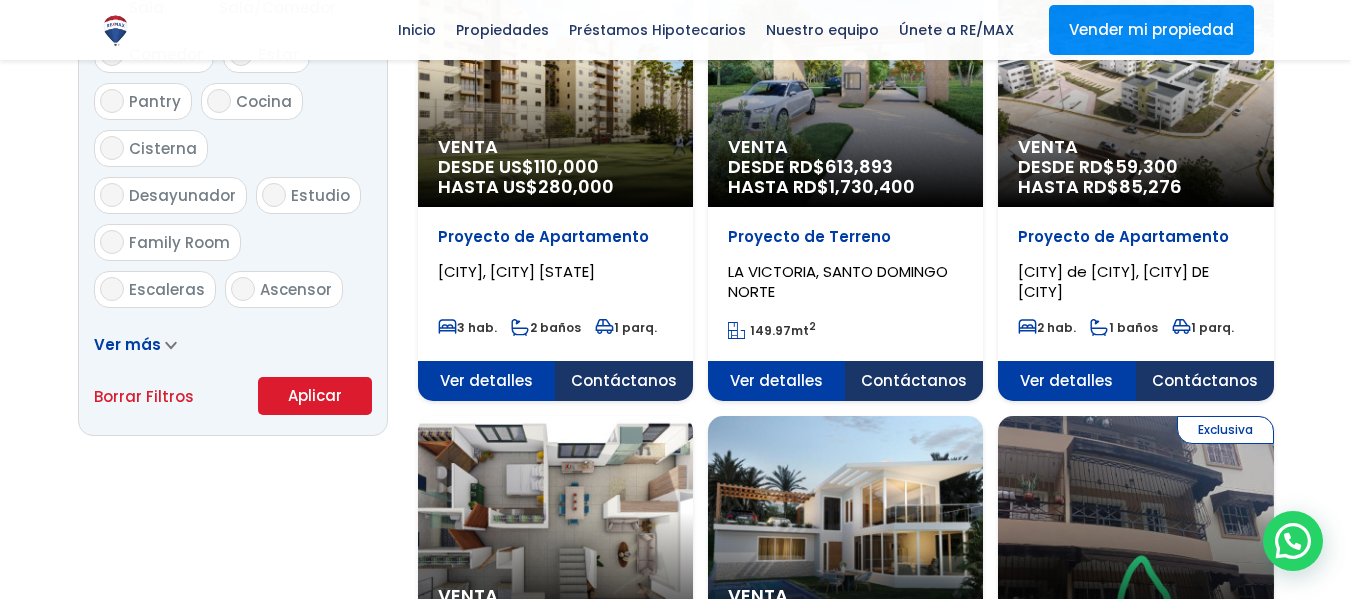 click on "Aplicar" at bounding box center [315, 396] 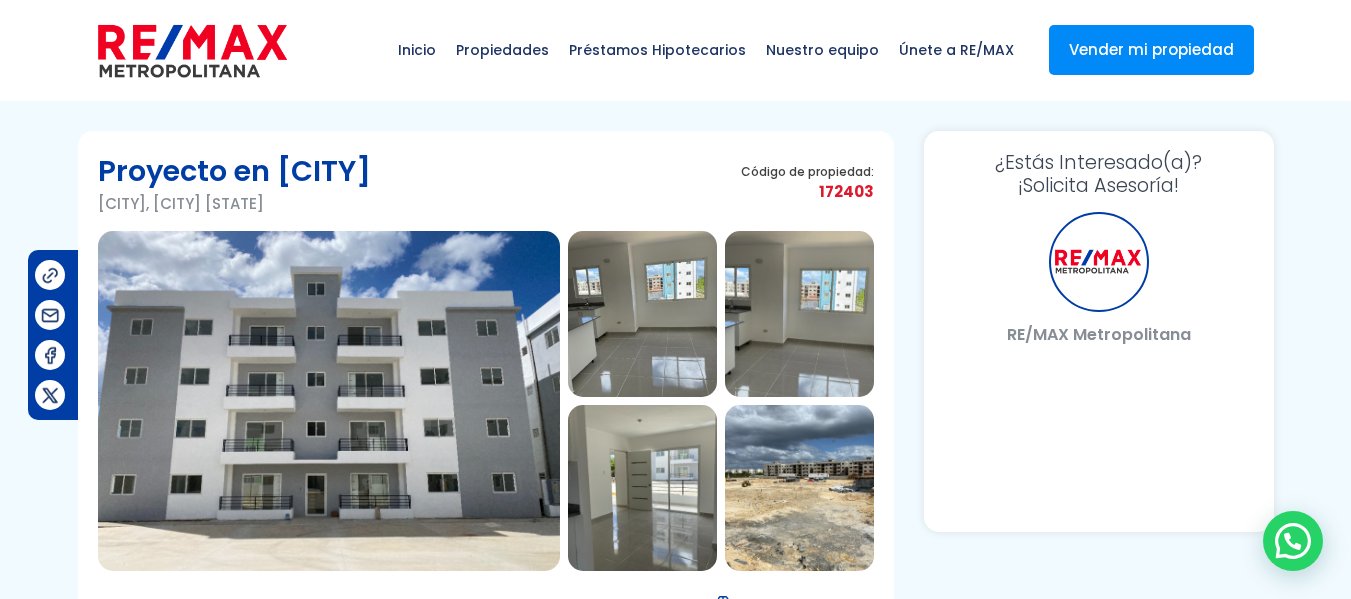 scroll, scrollTop: 0, scrollLeft: 0, axis: both 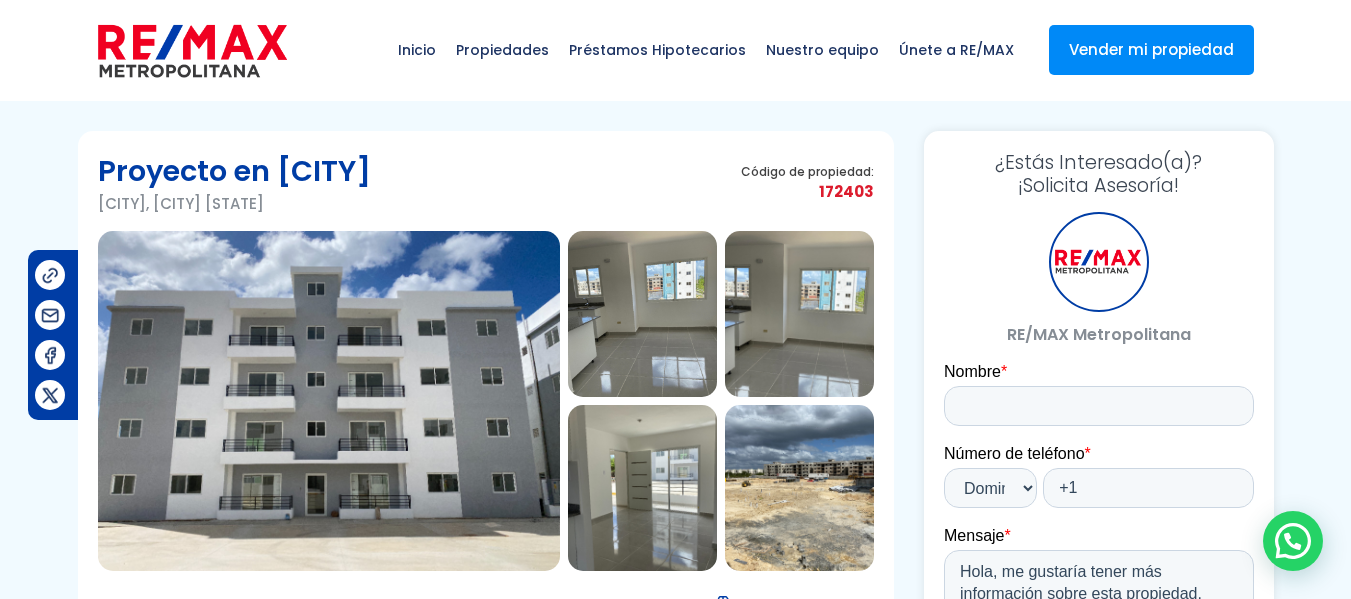click at bounding box center [642, 314] 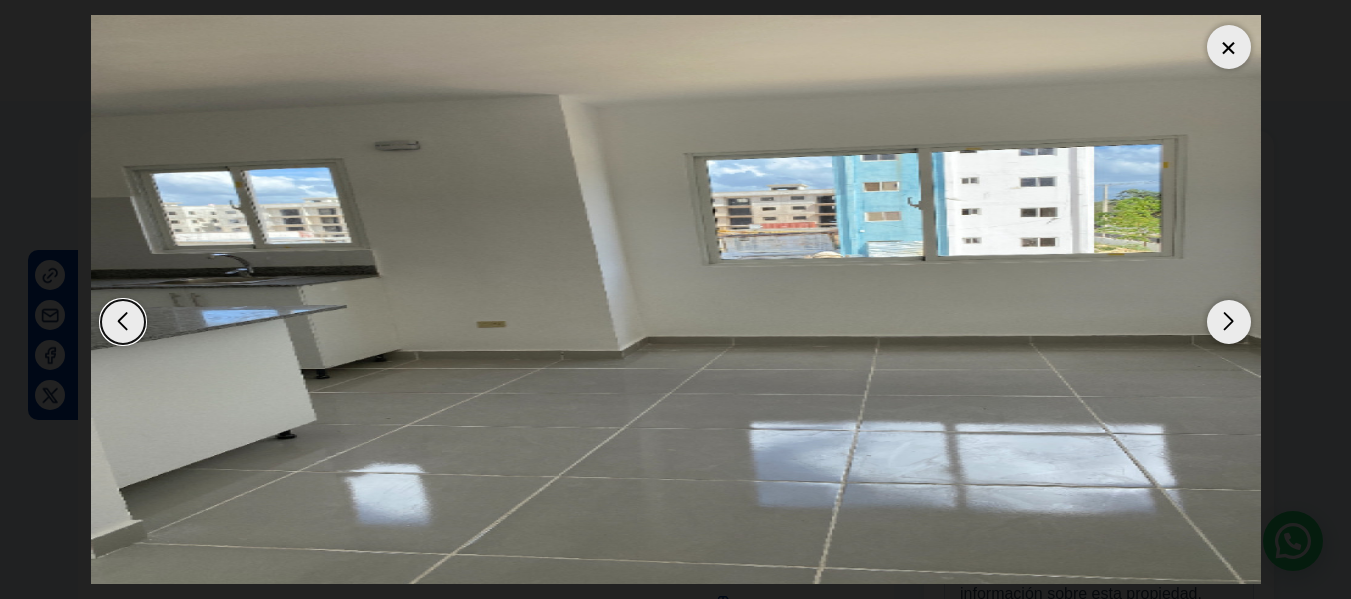 click at bounding box center (1229, 322) 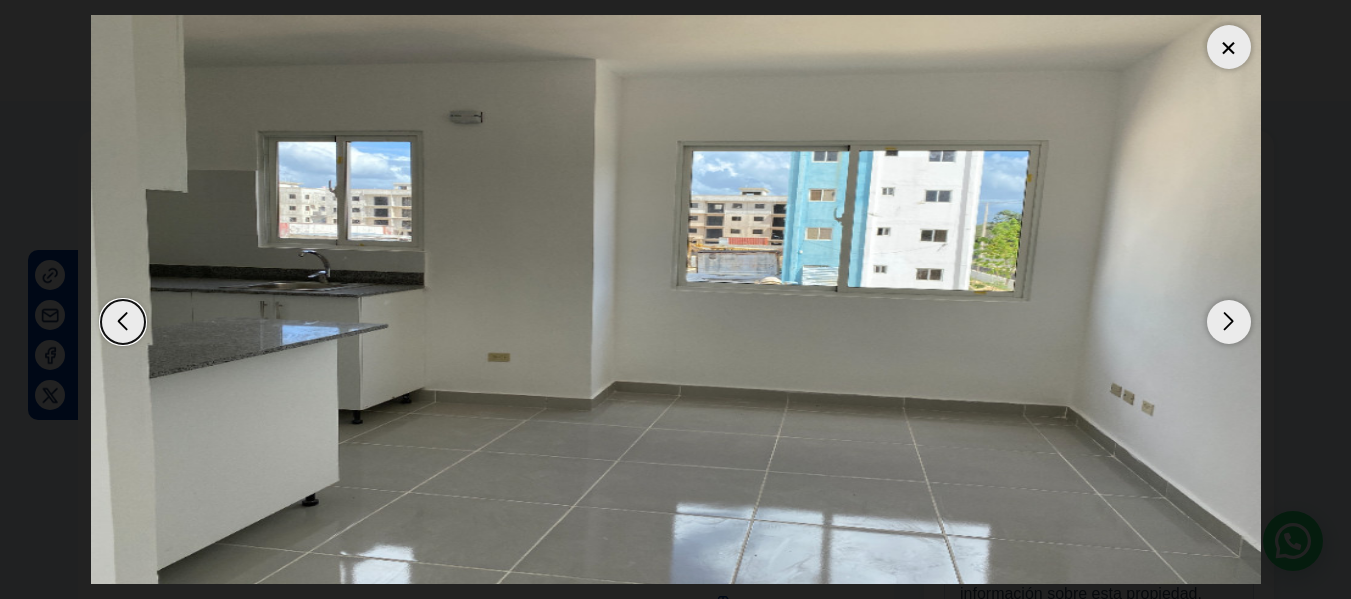 click at bounding box center [1229, 322] 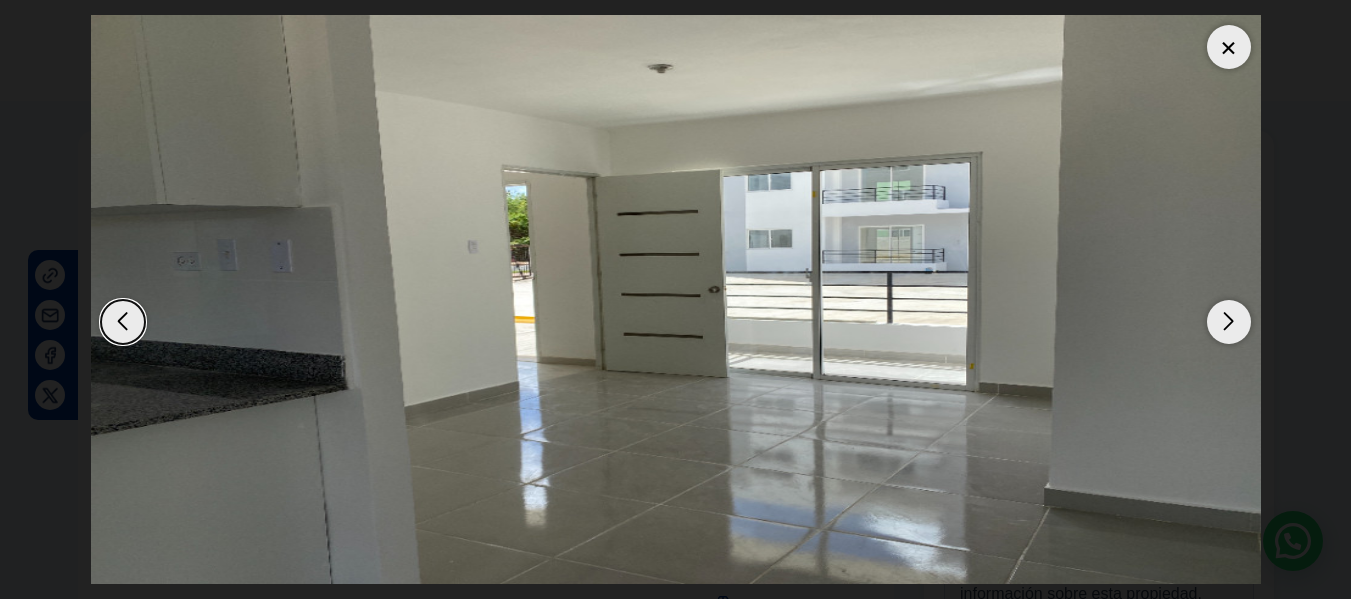click at bounding box center [1229, 322] 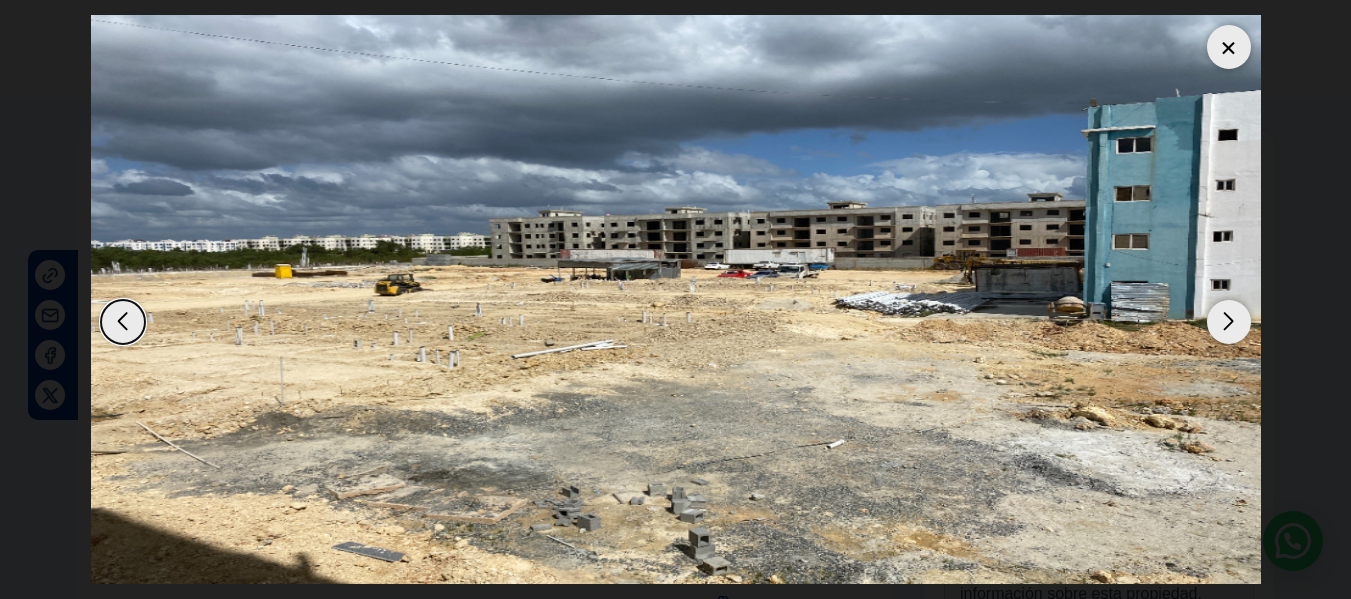 click at bounding box center (1229, 322) 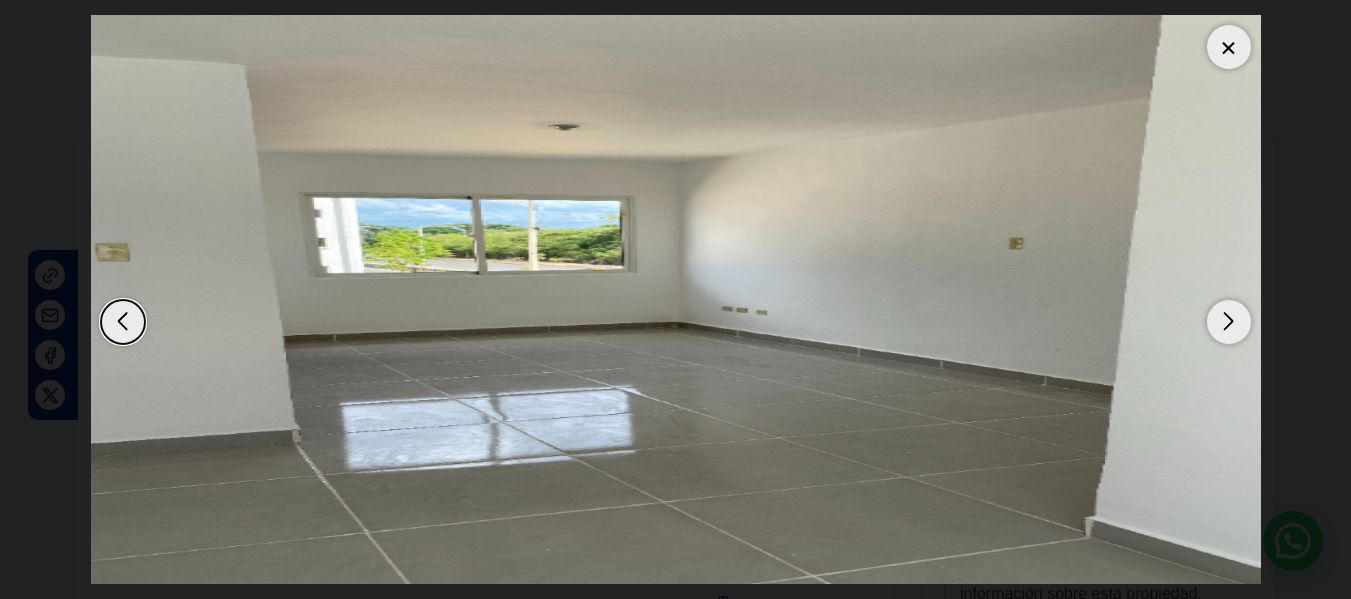 click at bounding box center (1229, 322) 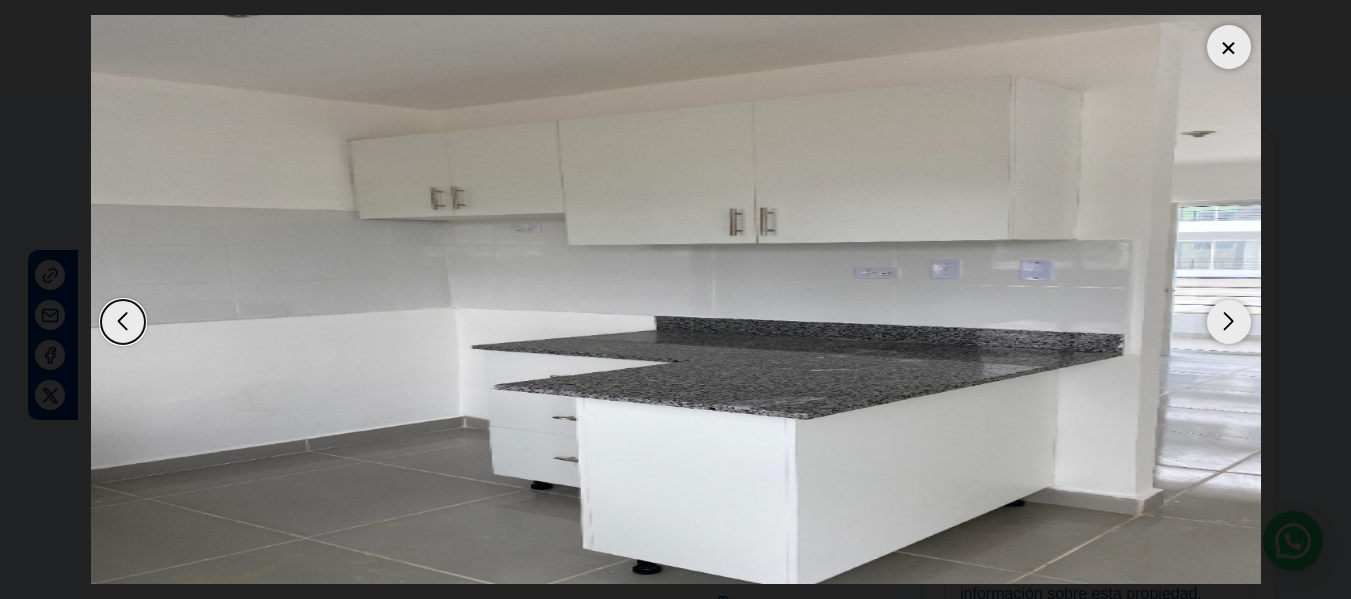 click at bounding box center (1229, 47) 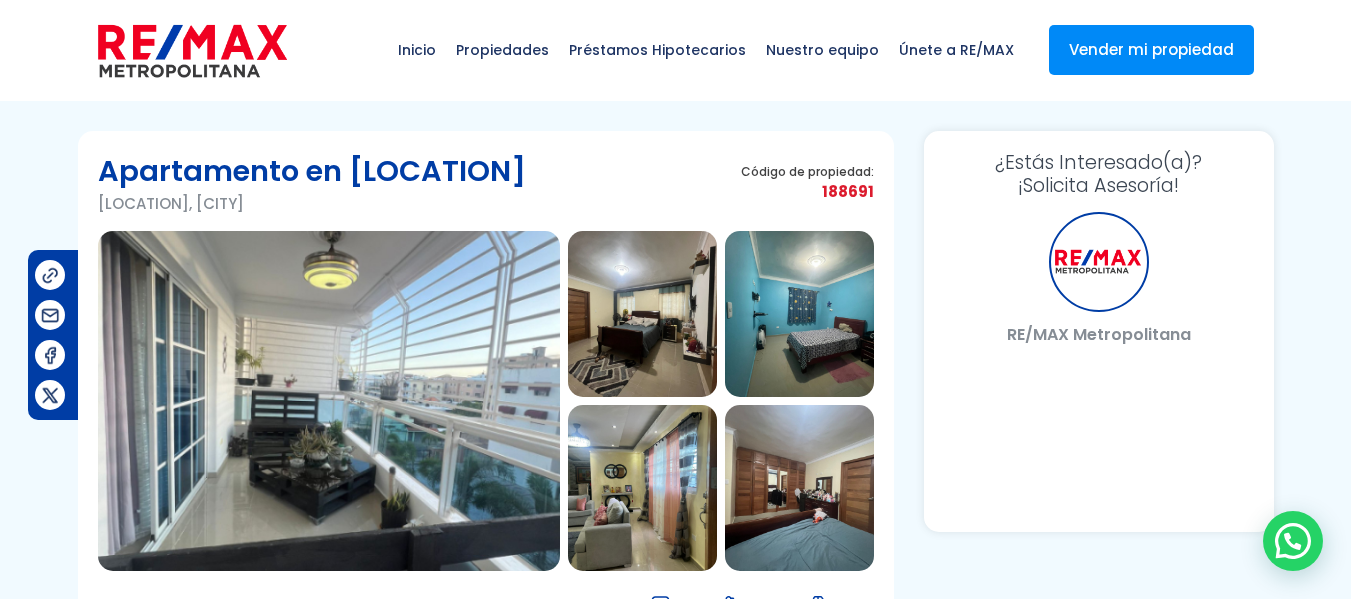 scroll, scrollTop: 0, scrollLeft: 0, axis: both 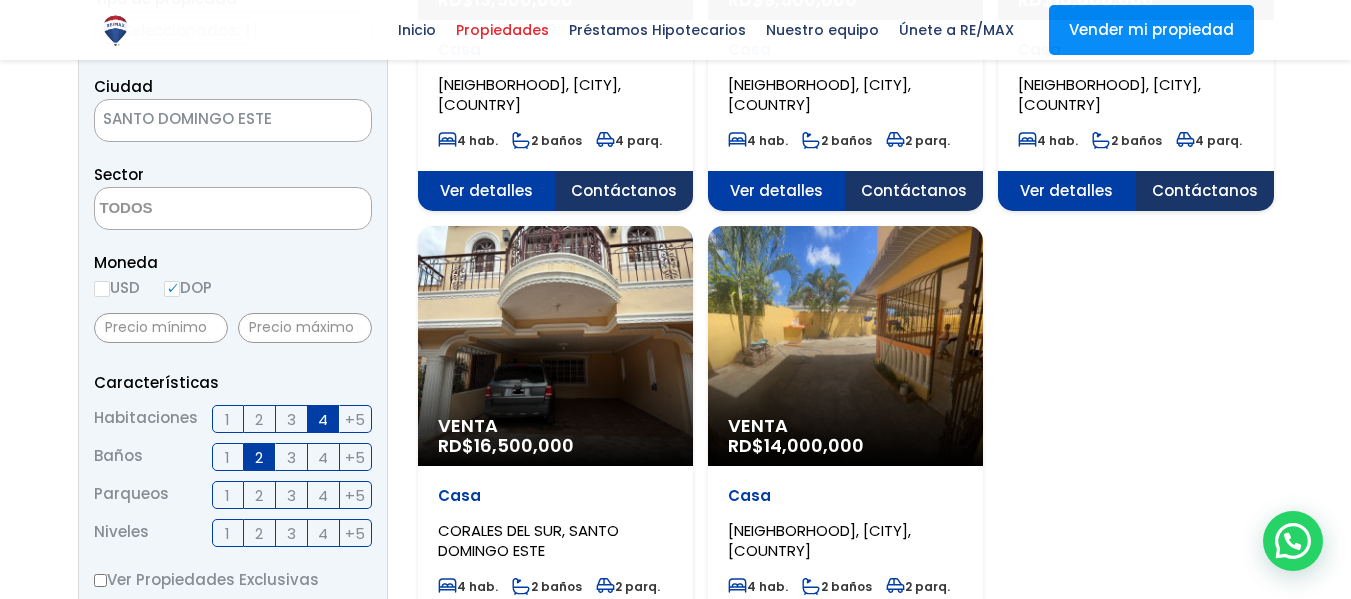 click on "3" at bounding box center (292, 419) 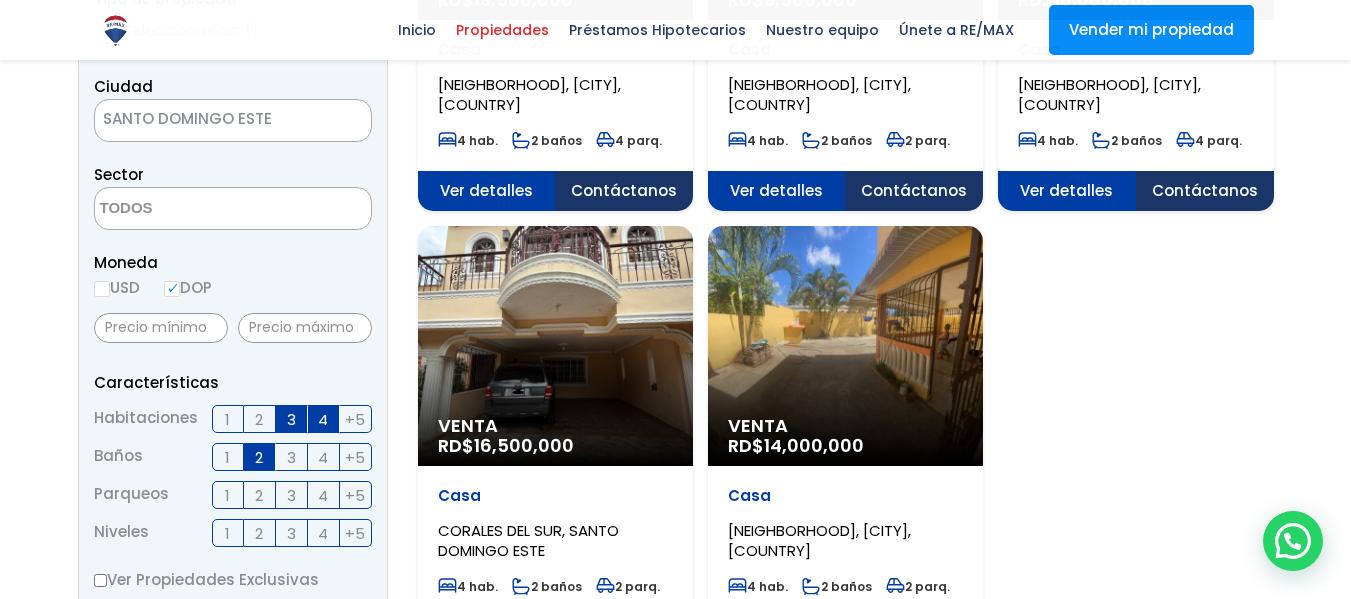click on "4" at bounding box center (324, 419) 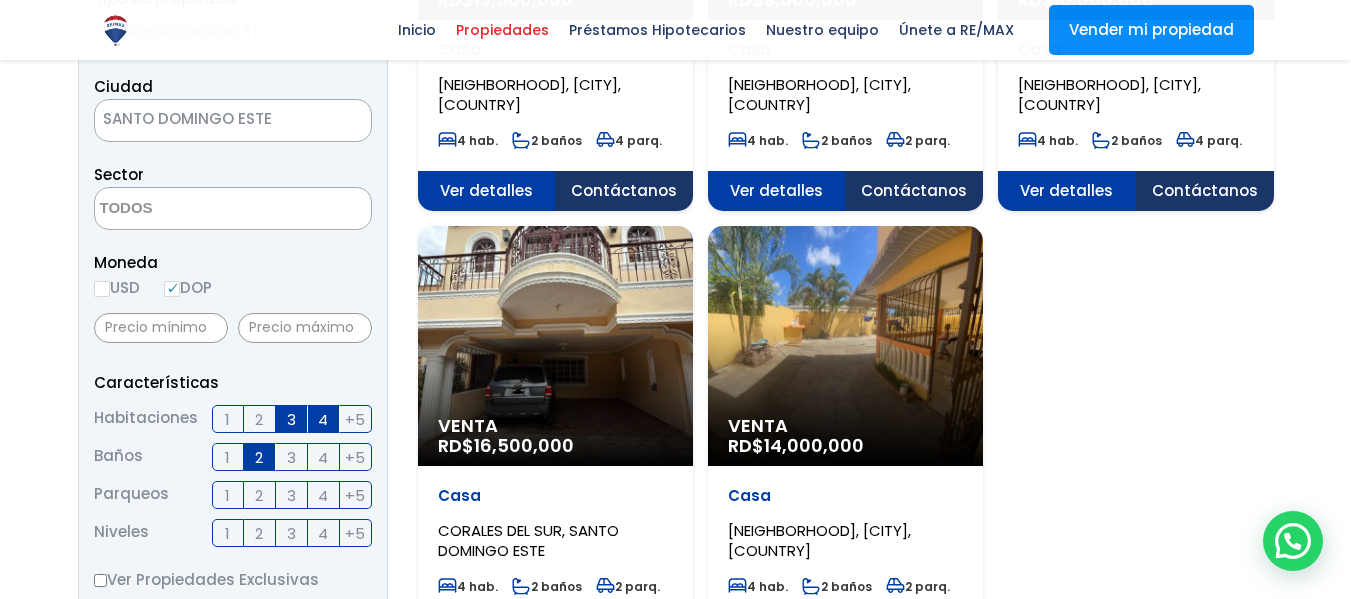 click on "4" at bounding box center (0, 0) 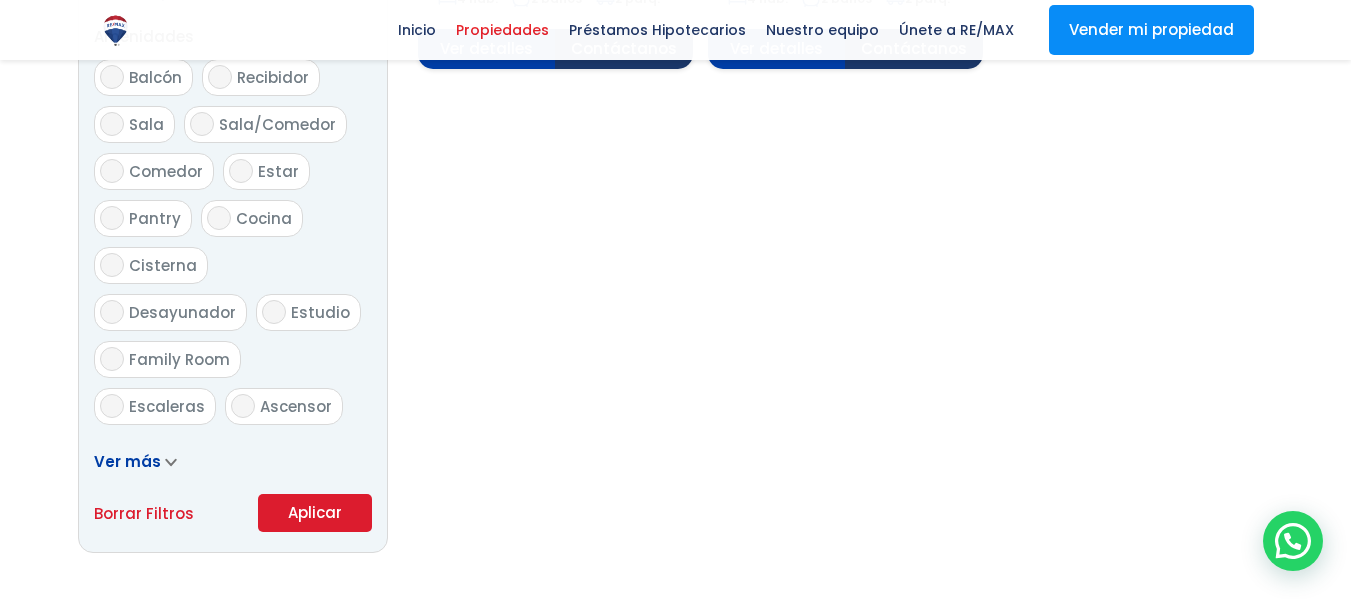 scroll, scrollTop: 1100, scrollLeft: 0, axis: vertical 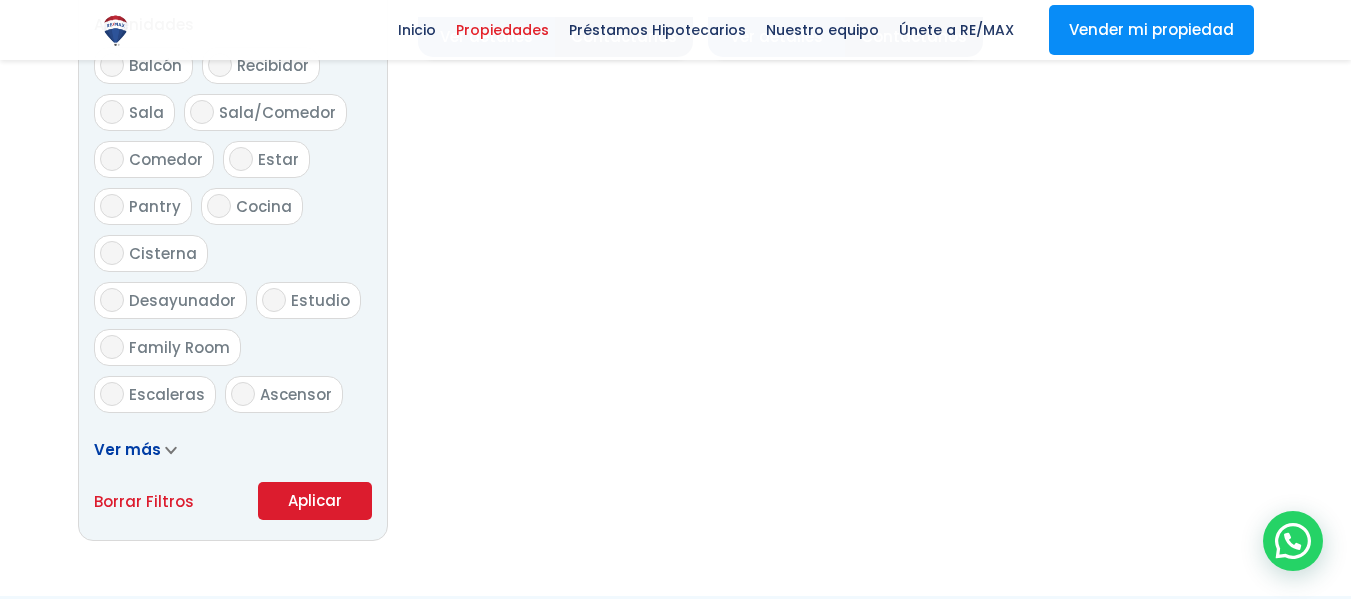 click on "Aplicar" at bounding box center (315, 501) 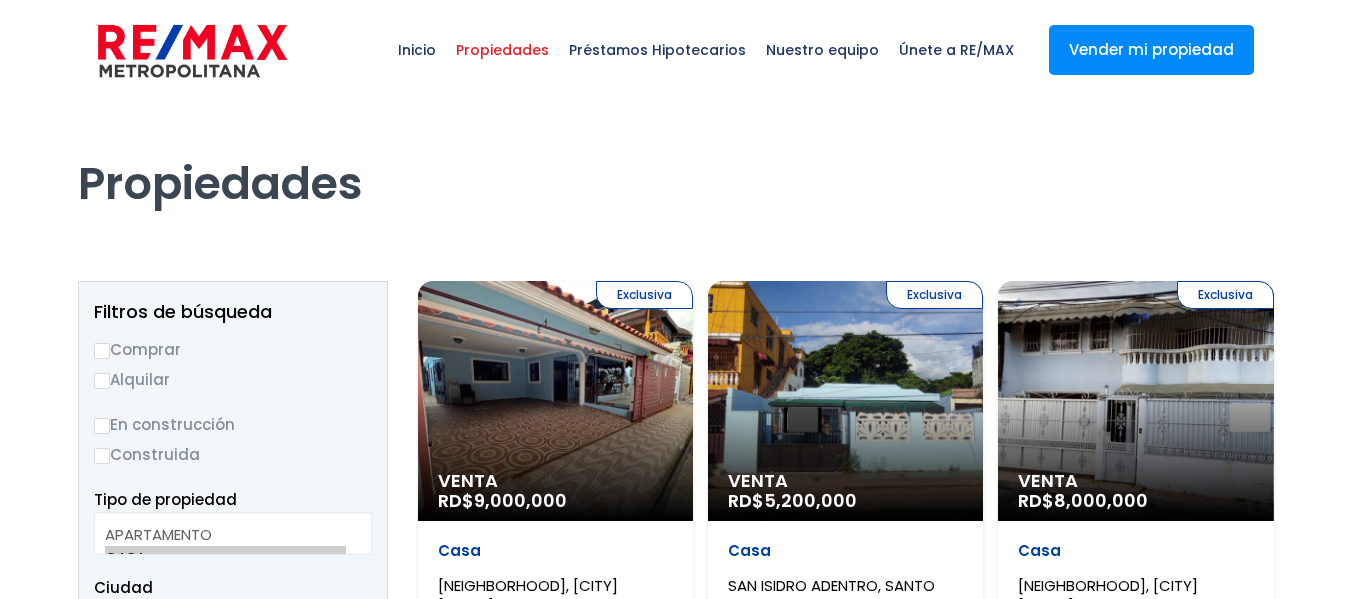 scroll, scrollTop: 0, scrollLeft: 0, axis: both 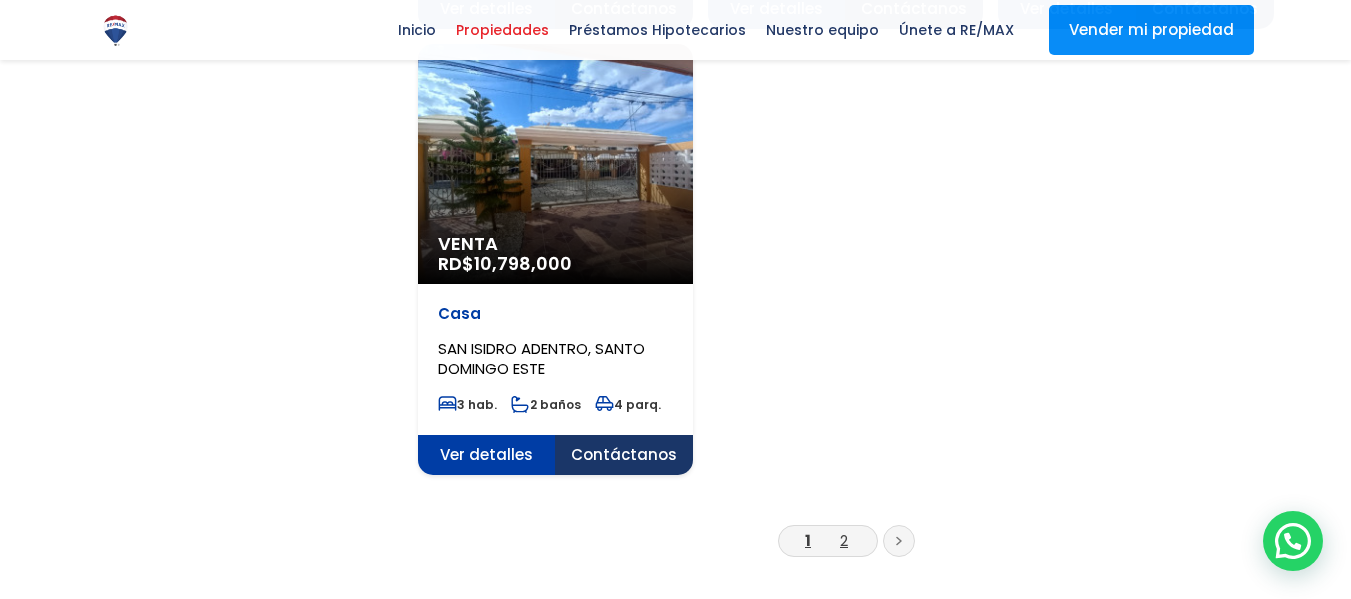 click on "2" at bounding box center (844, 540) 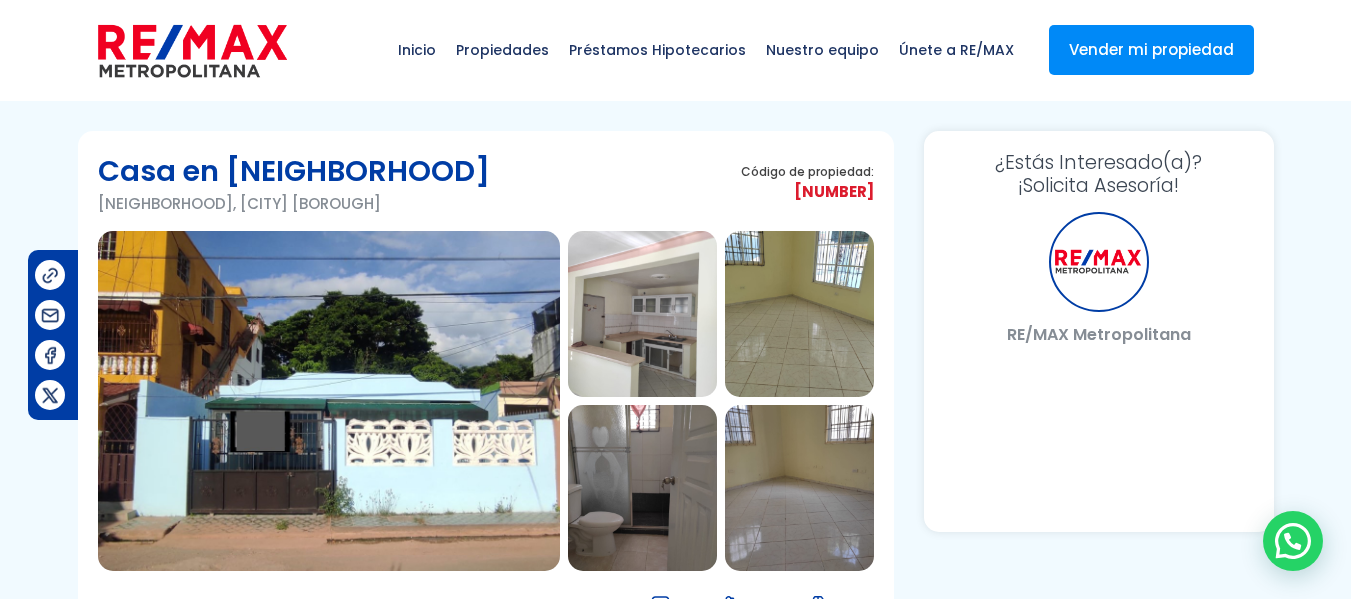 scroll, scrollTop: 0, scrollLeft: 0, axis: both 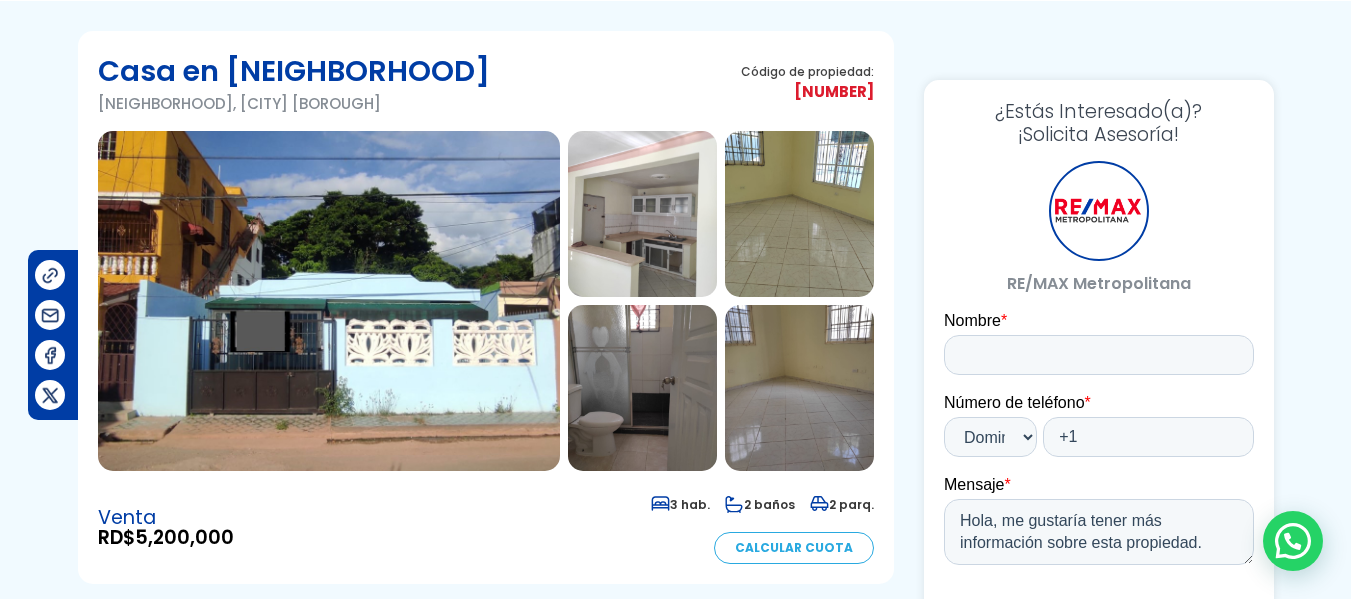 click at bounding box center (329, 301) 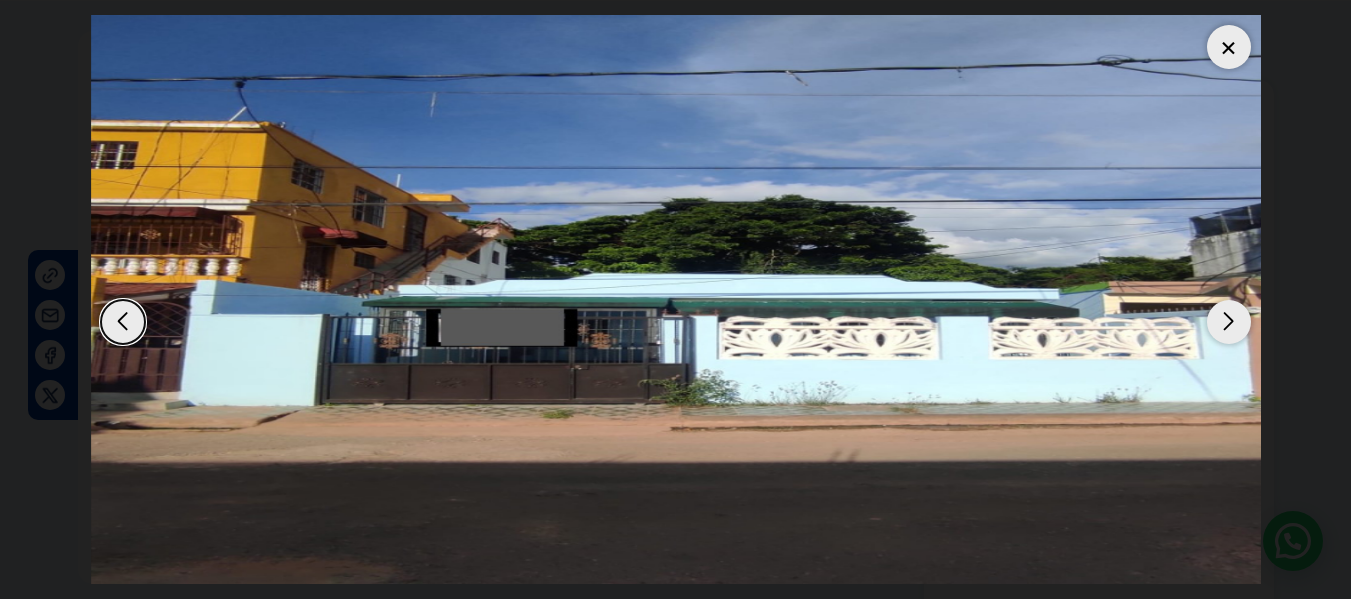 click at bounding box center (1229, 322) 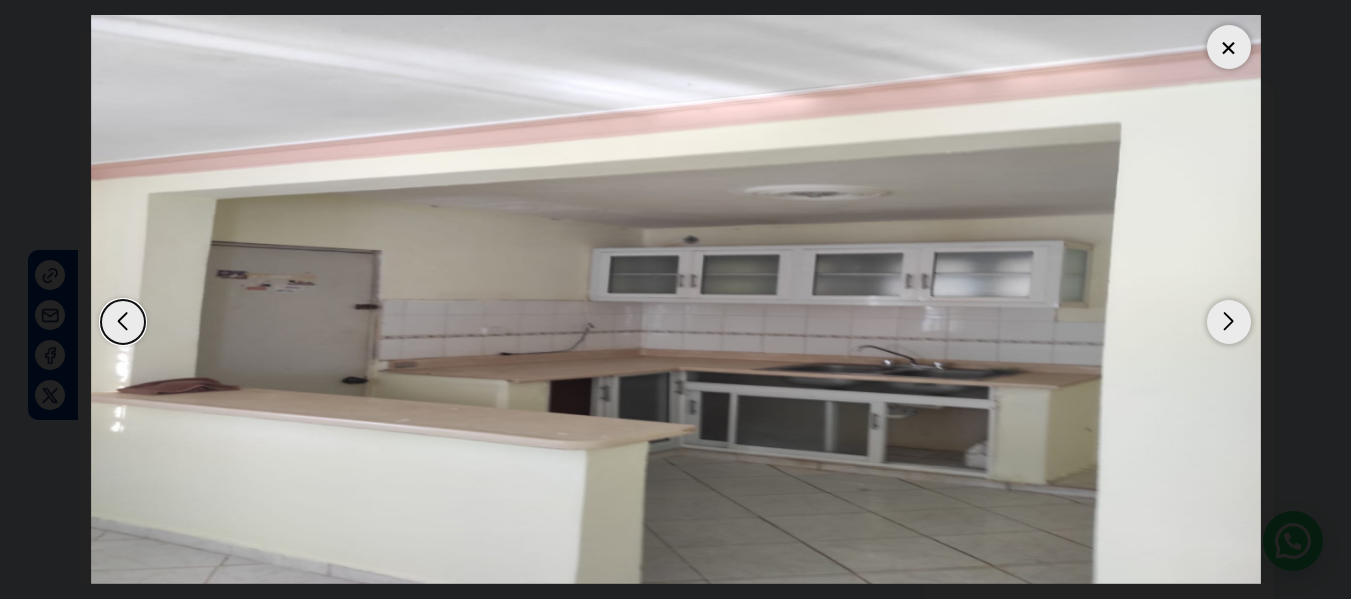 click at bounding box center [1229, 322] 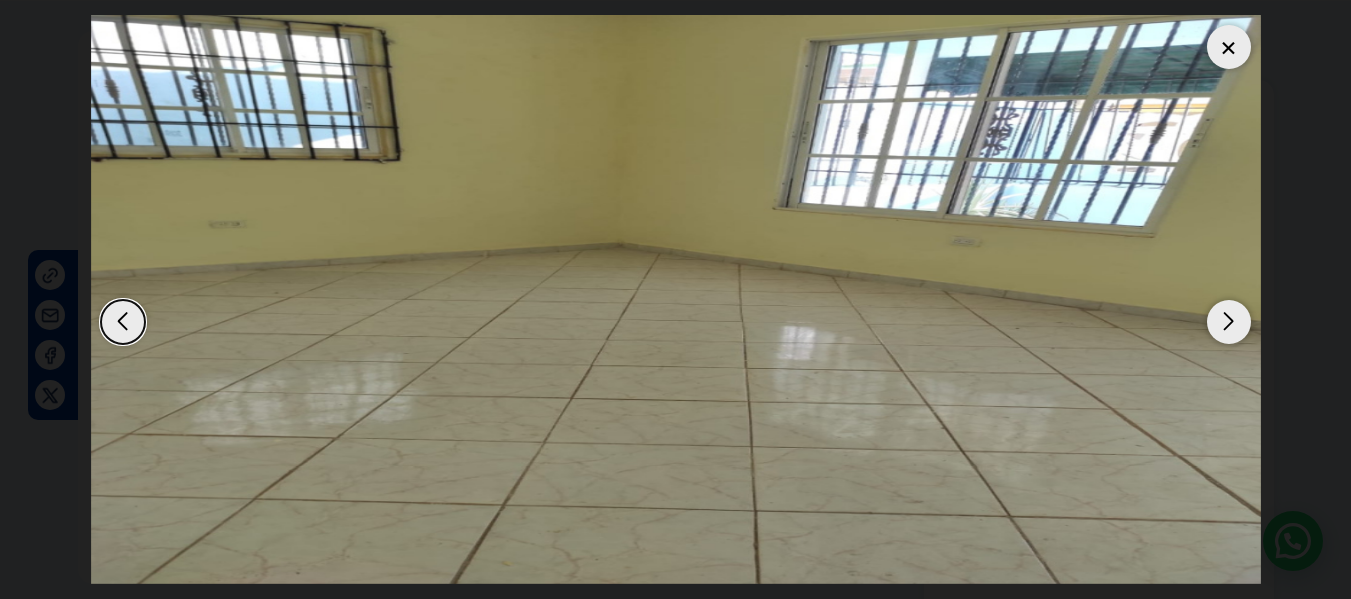 click at bounding box center (1229, 322) 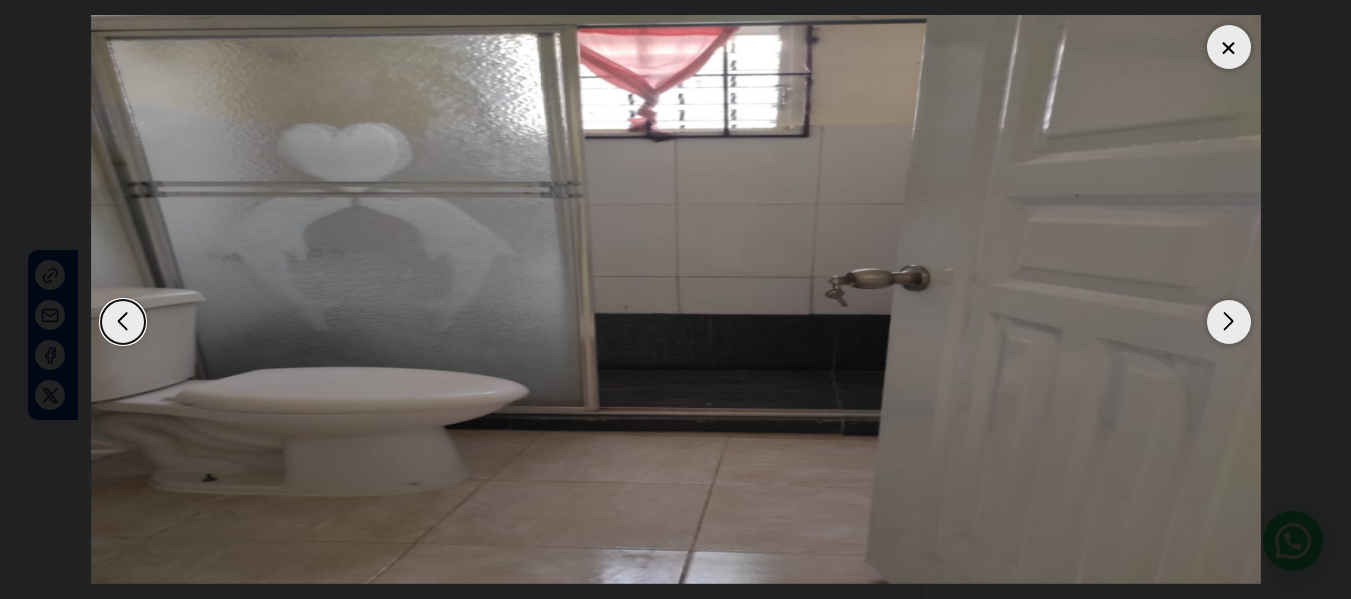 click at bounding box center (1229, 322) 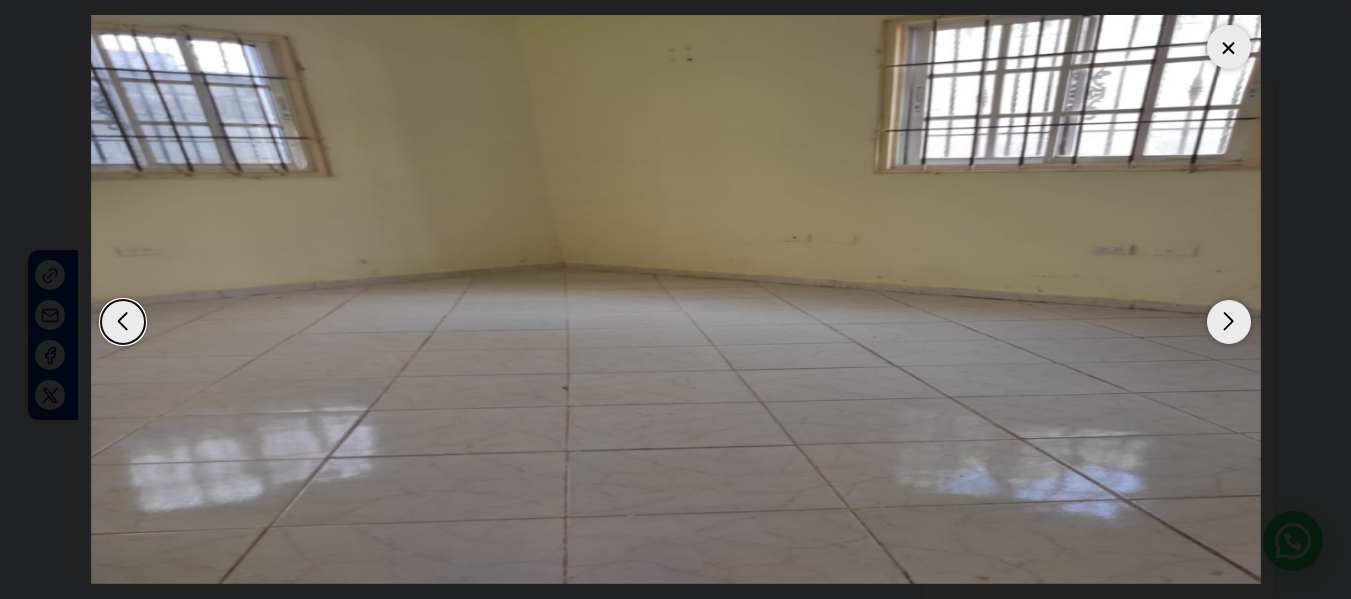 click at bounding box center [1229, 322] 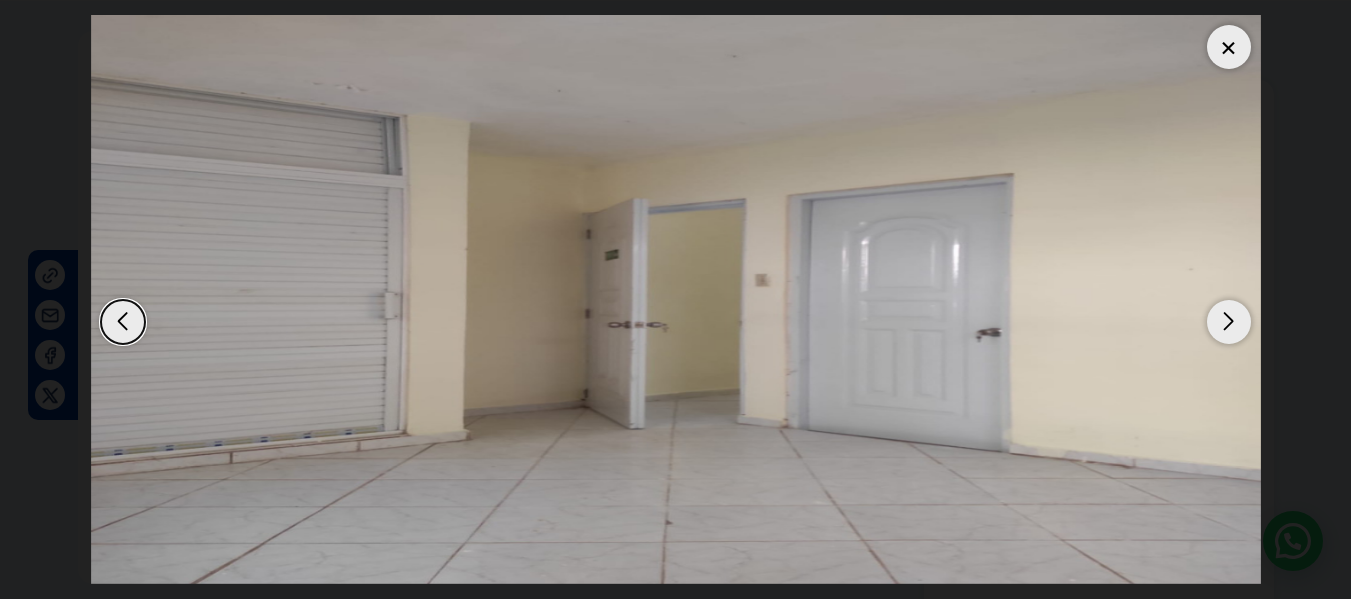 click at bounding box center (1229, 322) 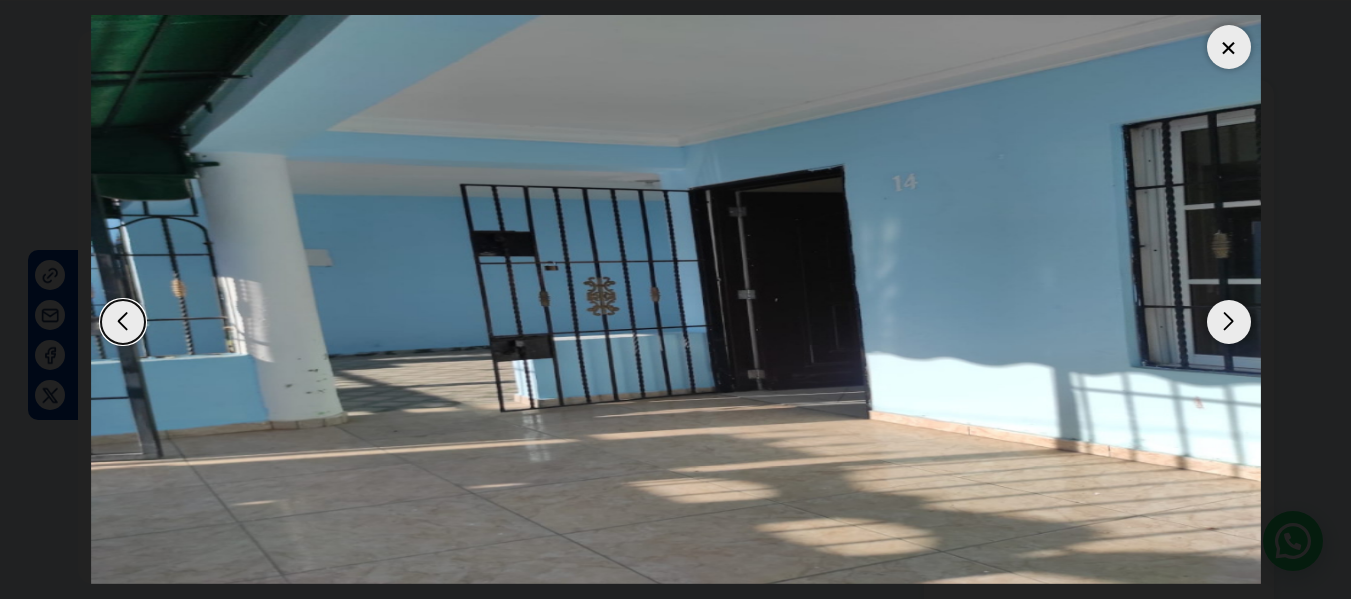 click at bounding box center (1229, 322) 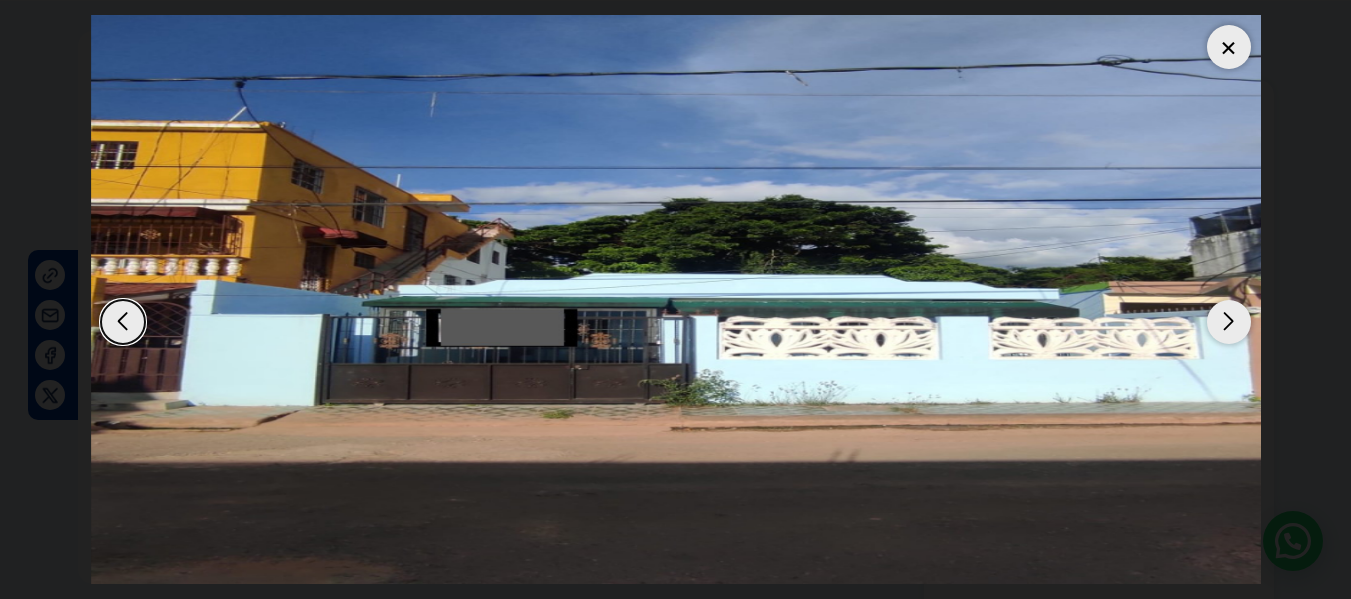 click at bounding box center [676, 299] 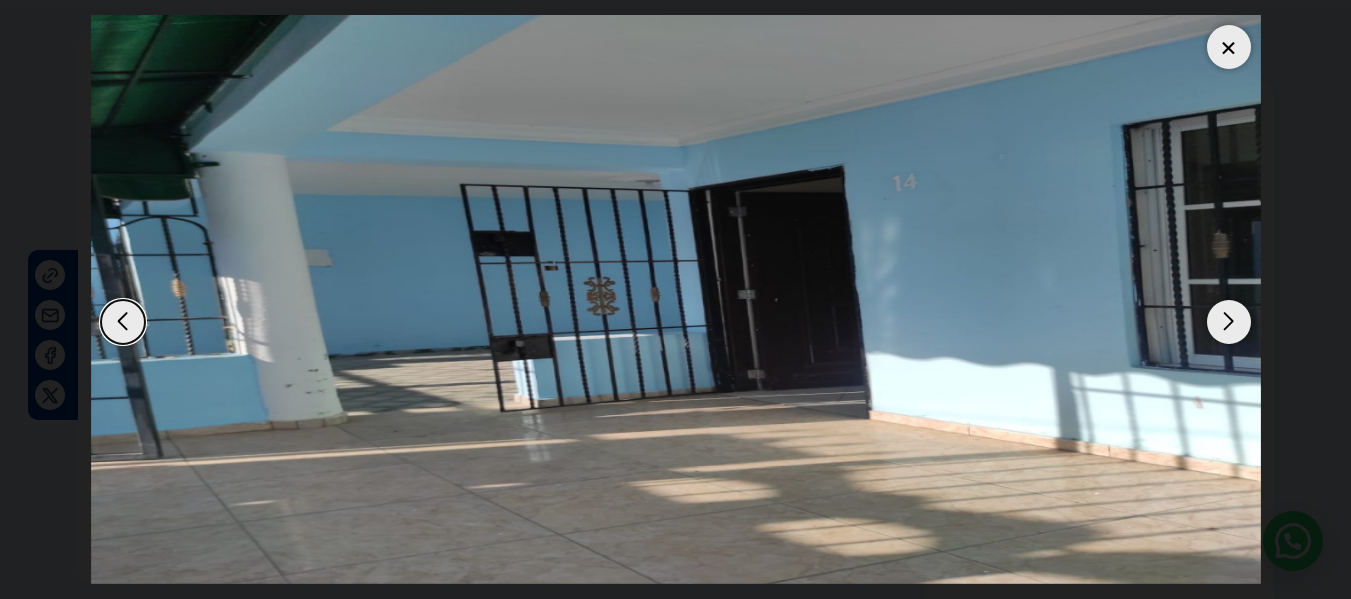 click at bounding box center (1229, 47) 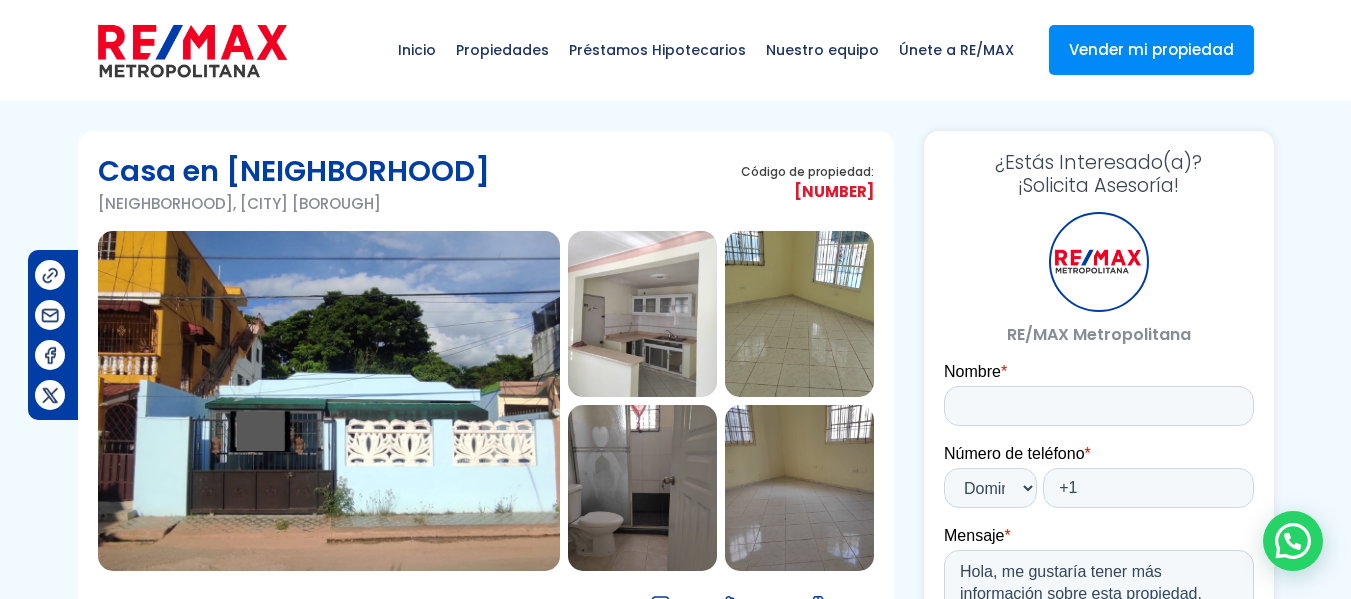 scroll, scrollTop: 100, scrollLeft: 0, axis: vertical 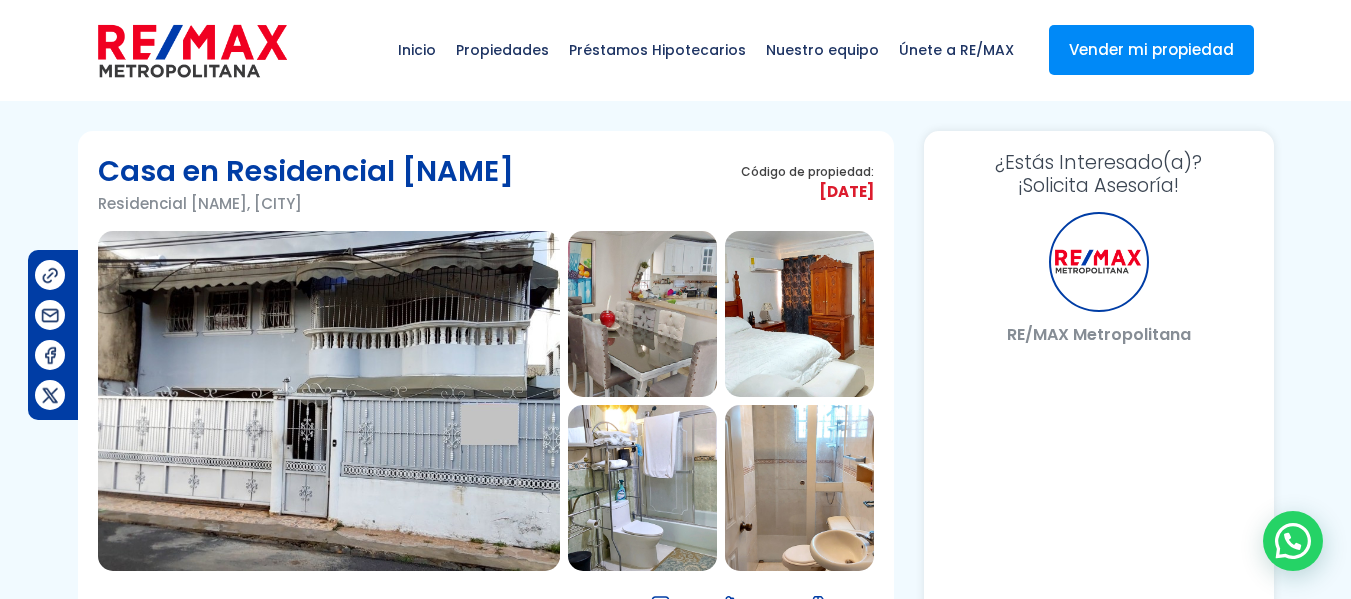 select on "DO" 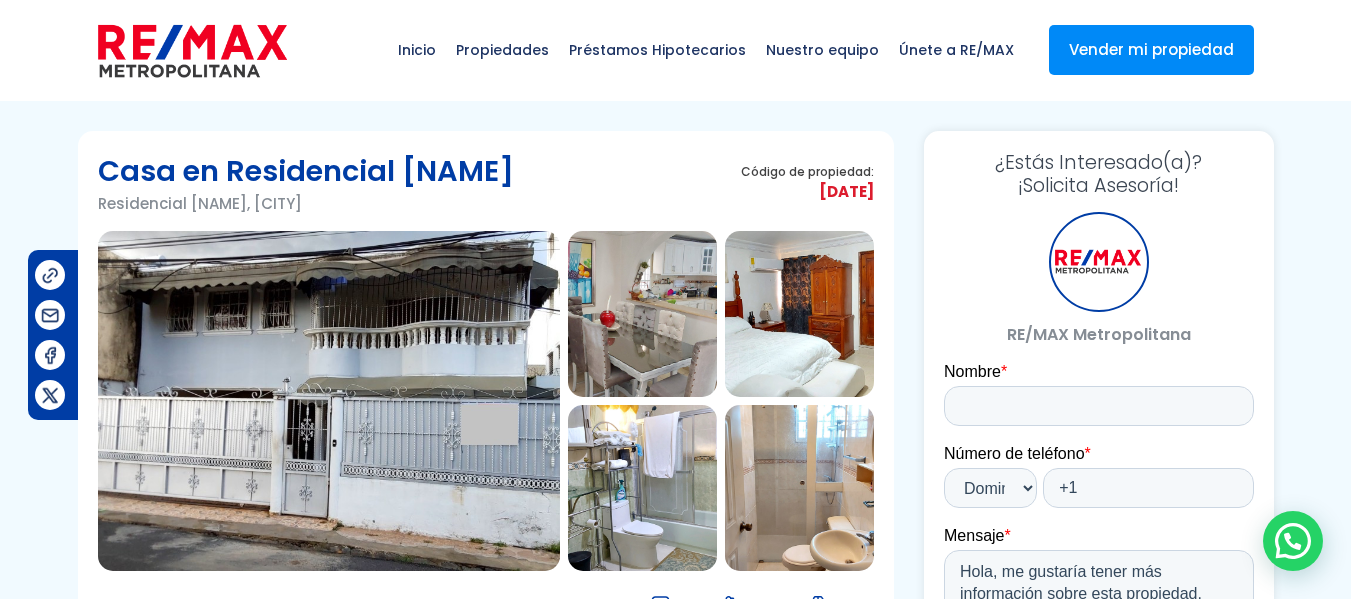 scroll, scrollTop: 0, scrollLeft: 0, axis: both 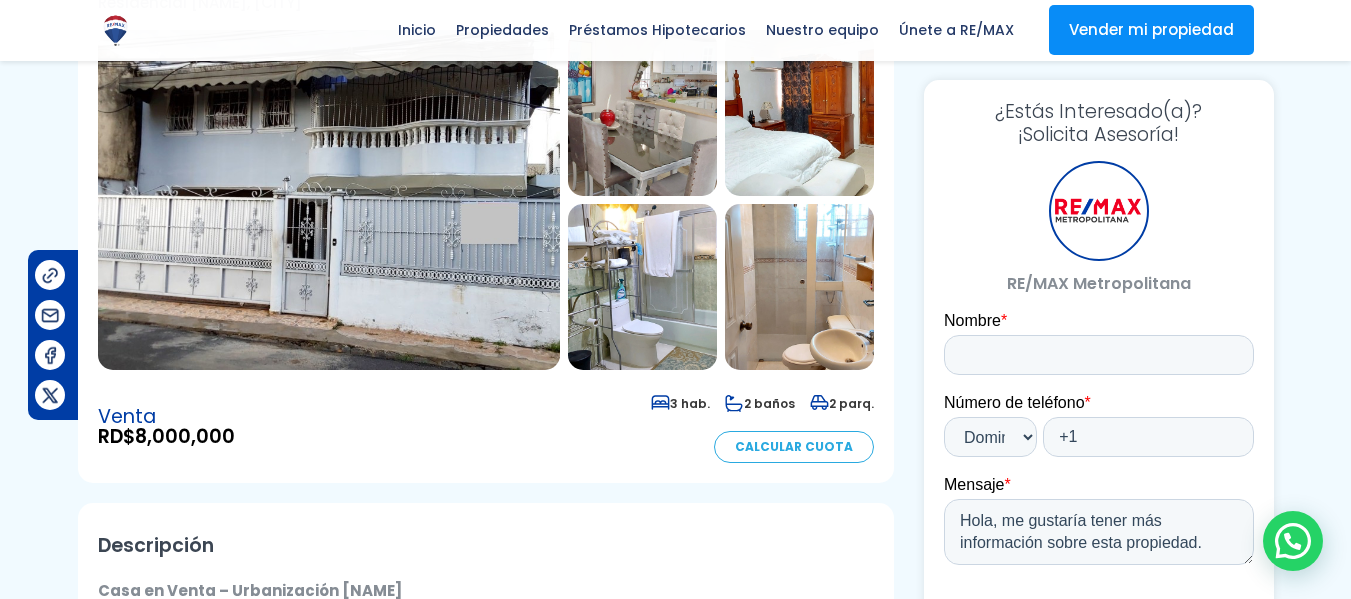 click at bounding box center (329, 200) 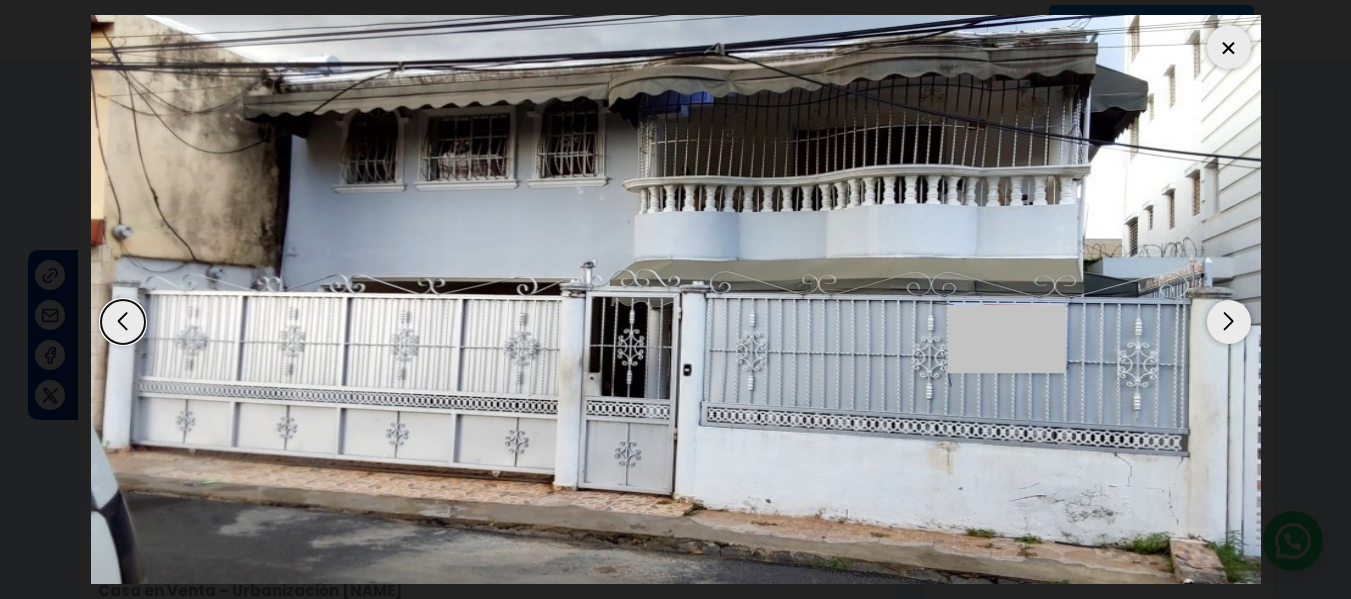 click at bounding box center (1229, 322) 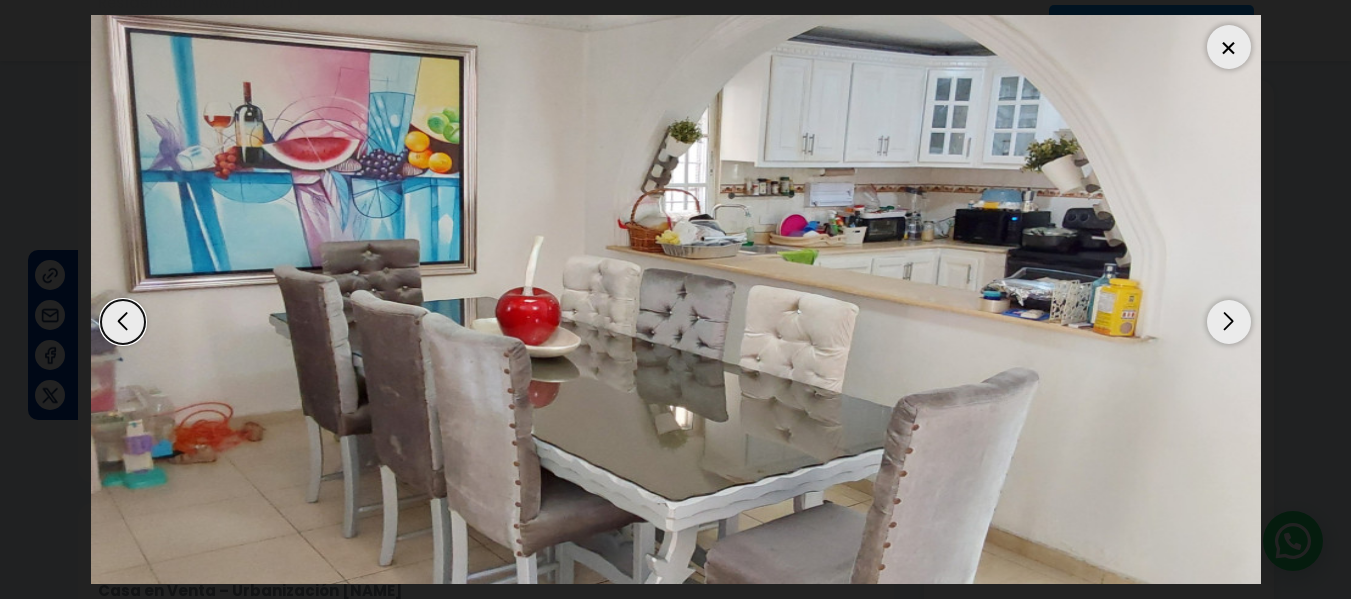 click at bounding box center (1229, 322) 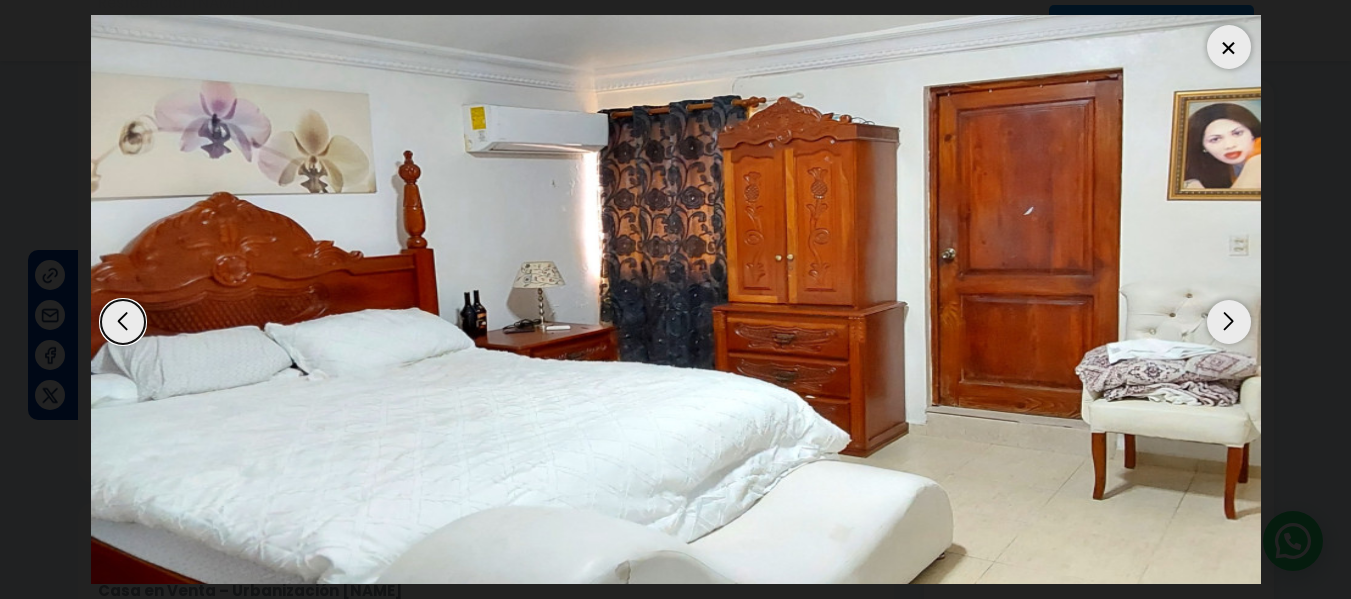 click at bounding box center [1229, 322] 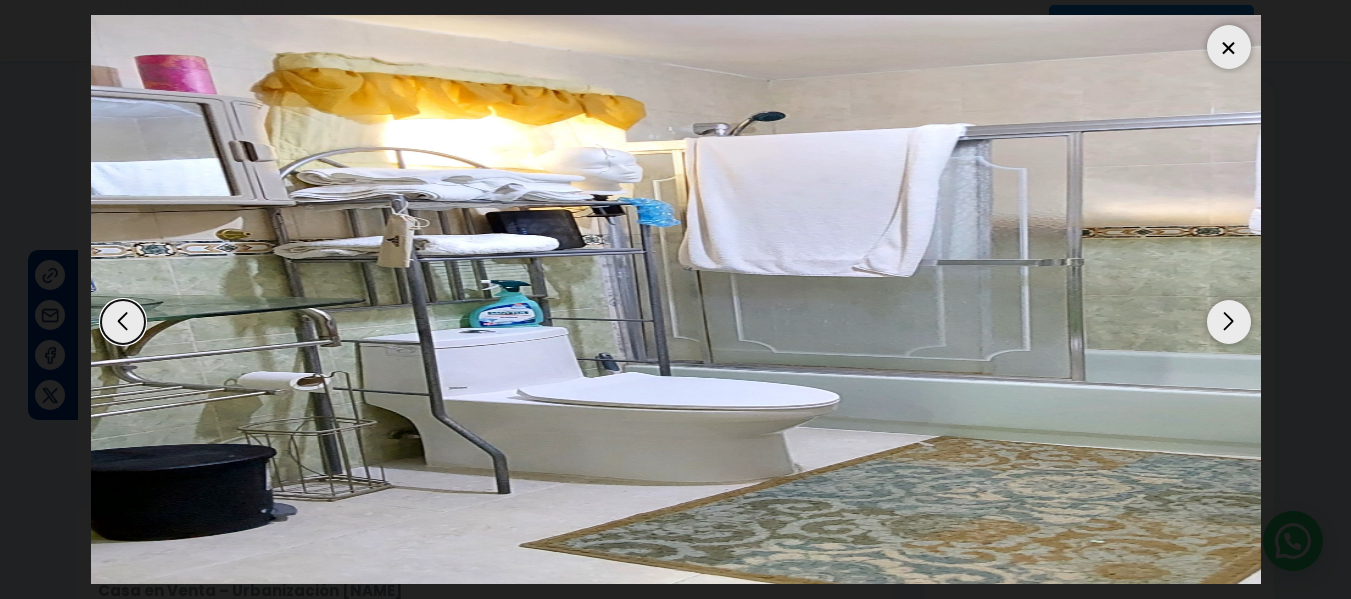 click at bounding box center (1229, 322) 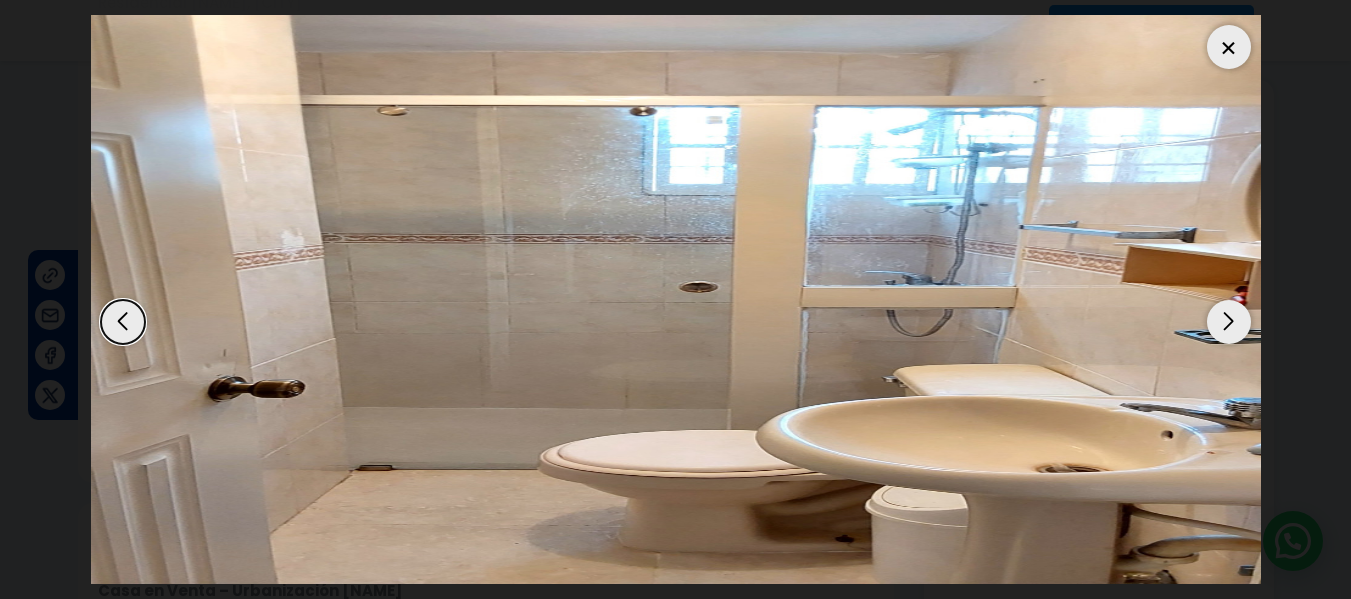 click at bounding box center [1229, 322] 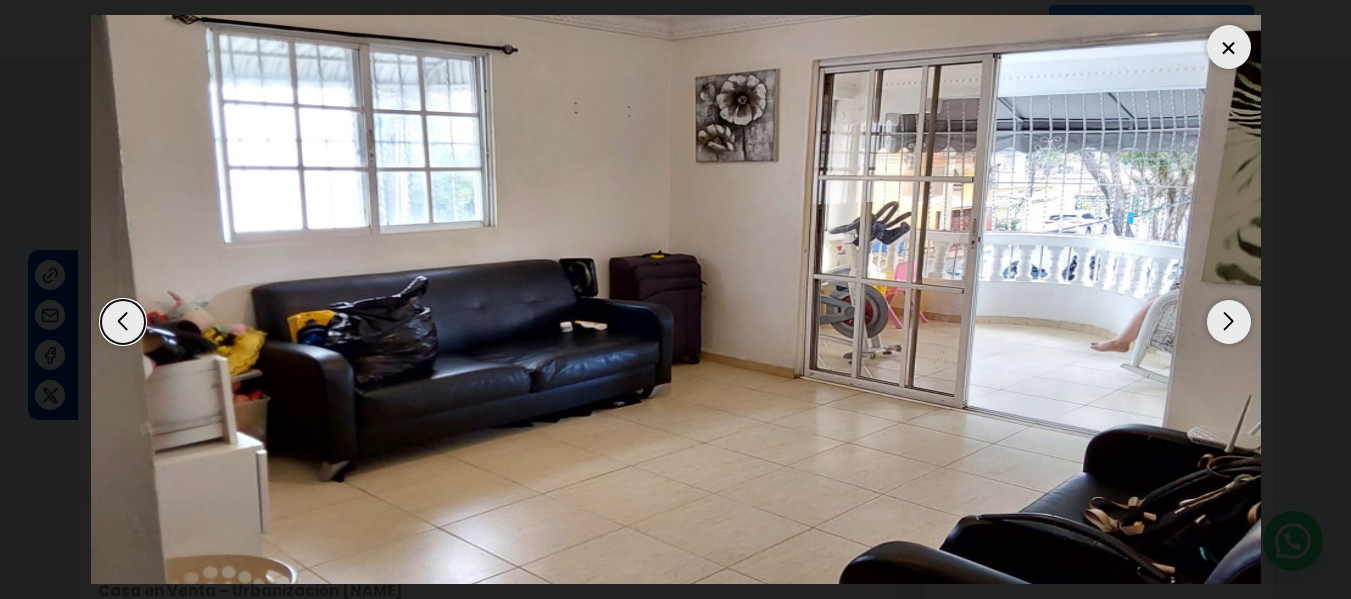 click at bounding box center (1229, 322) 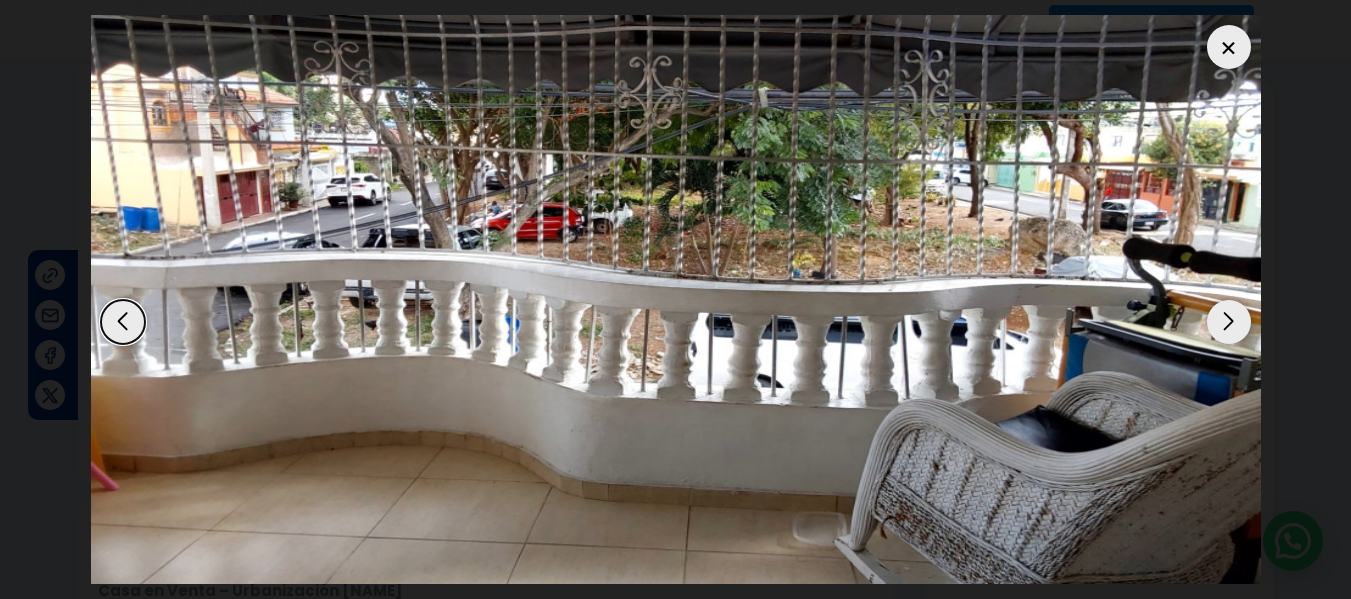 click at bounding box center (1229, 322) 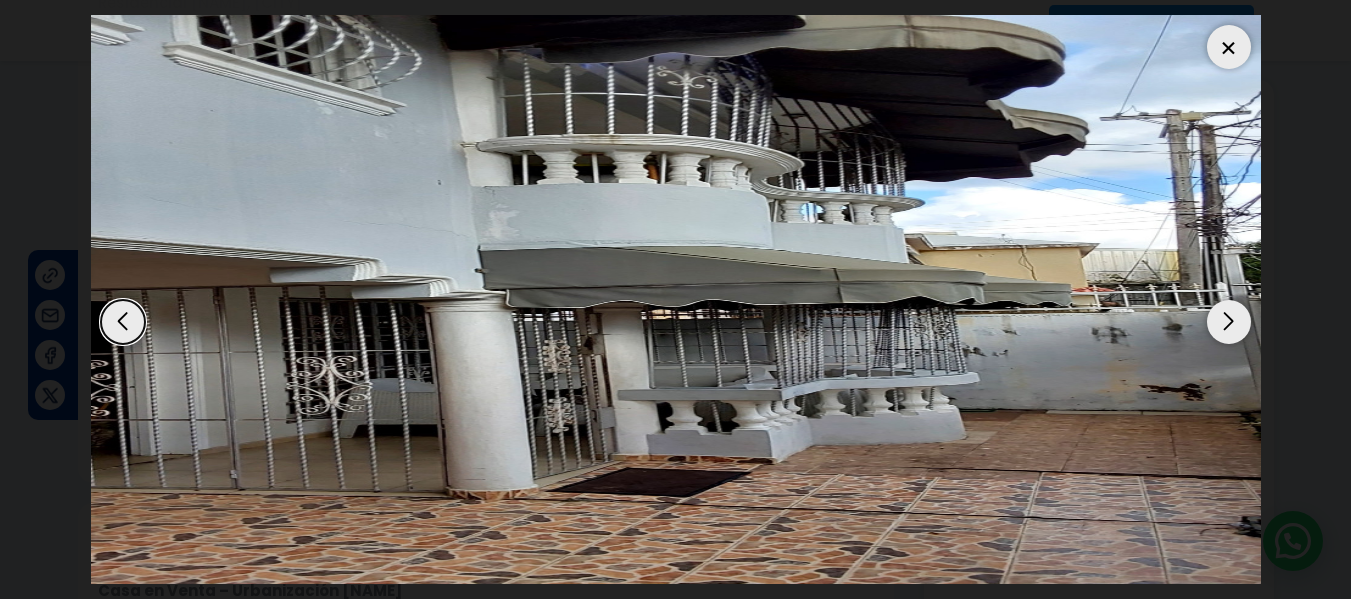 click at bounding box center [1229, 322] 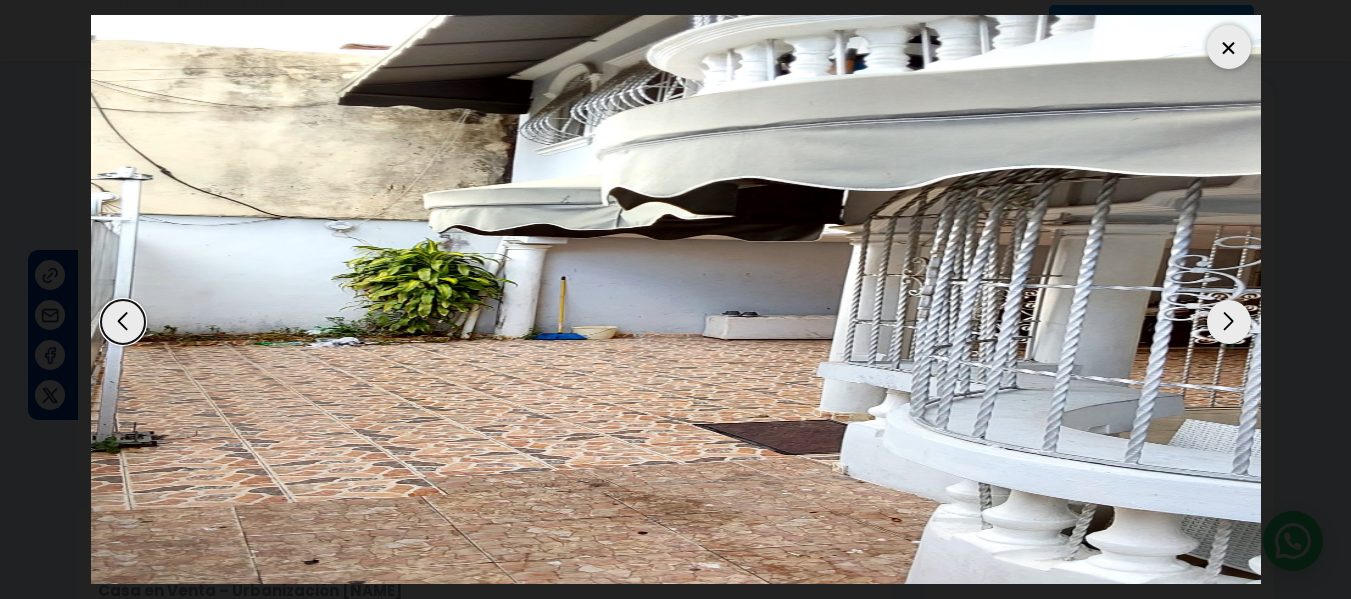click at bounding box center [1229, 322] 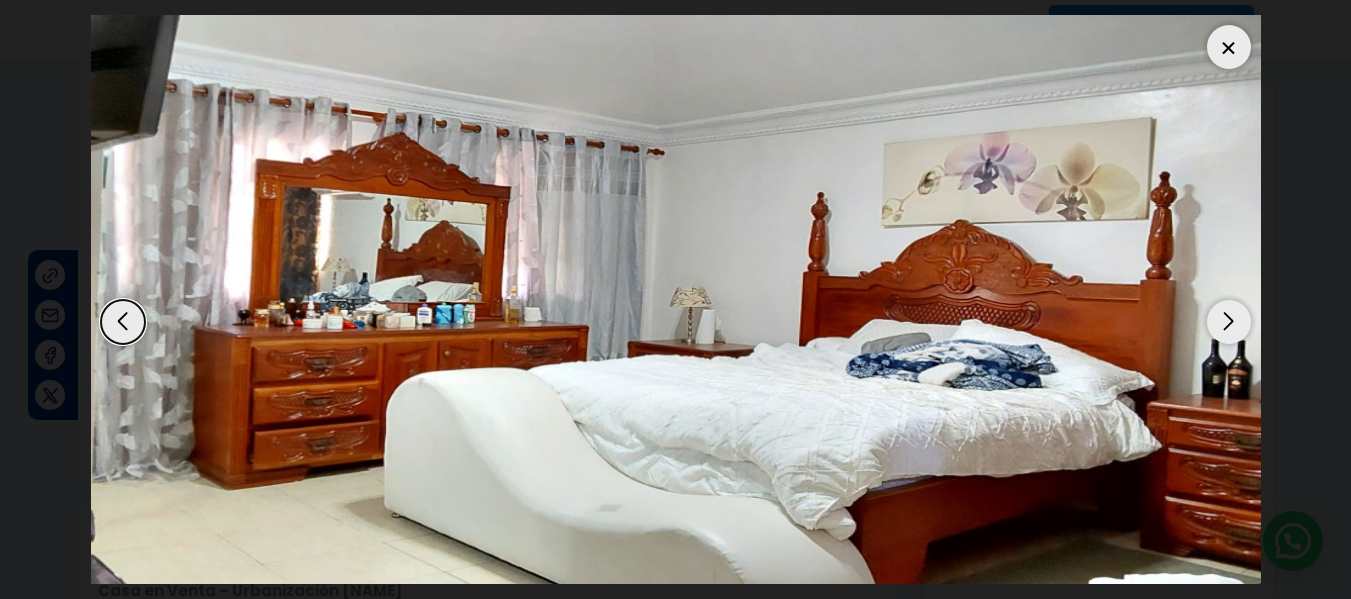 click at bounding box center (1229, 322) 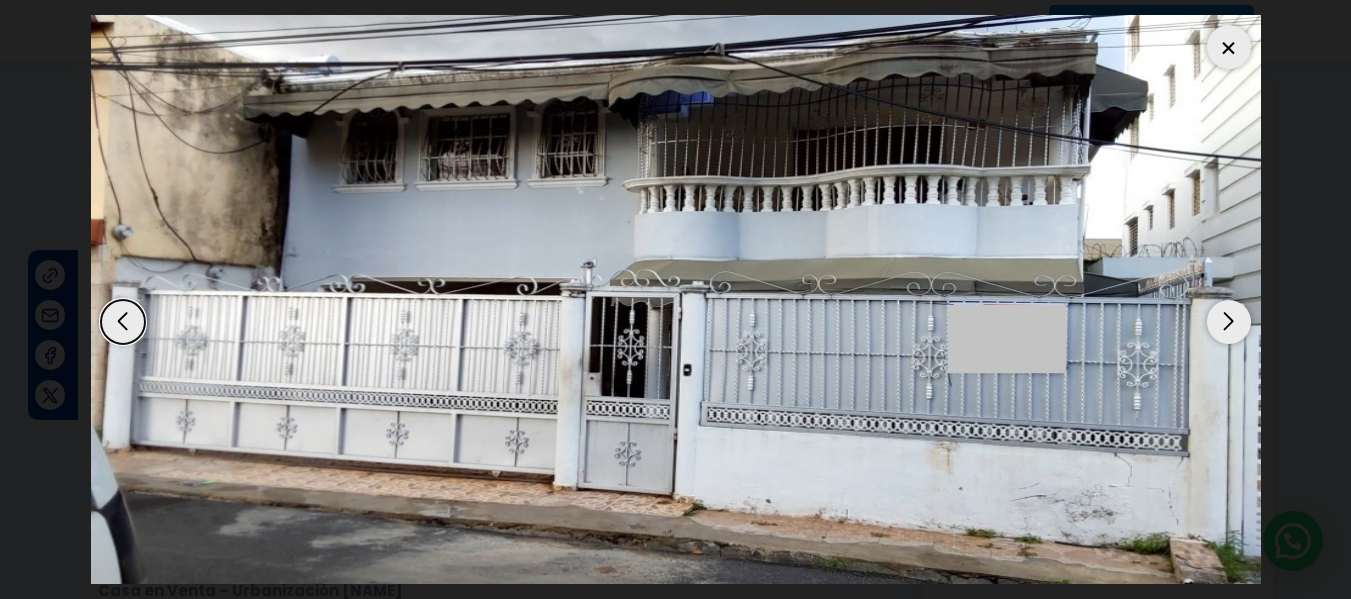 click at bounding box center (1229, 47) 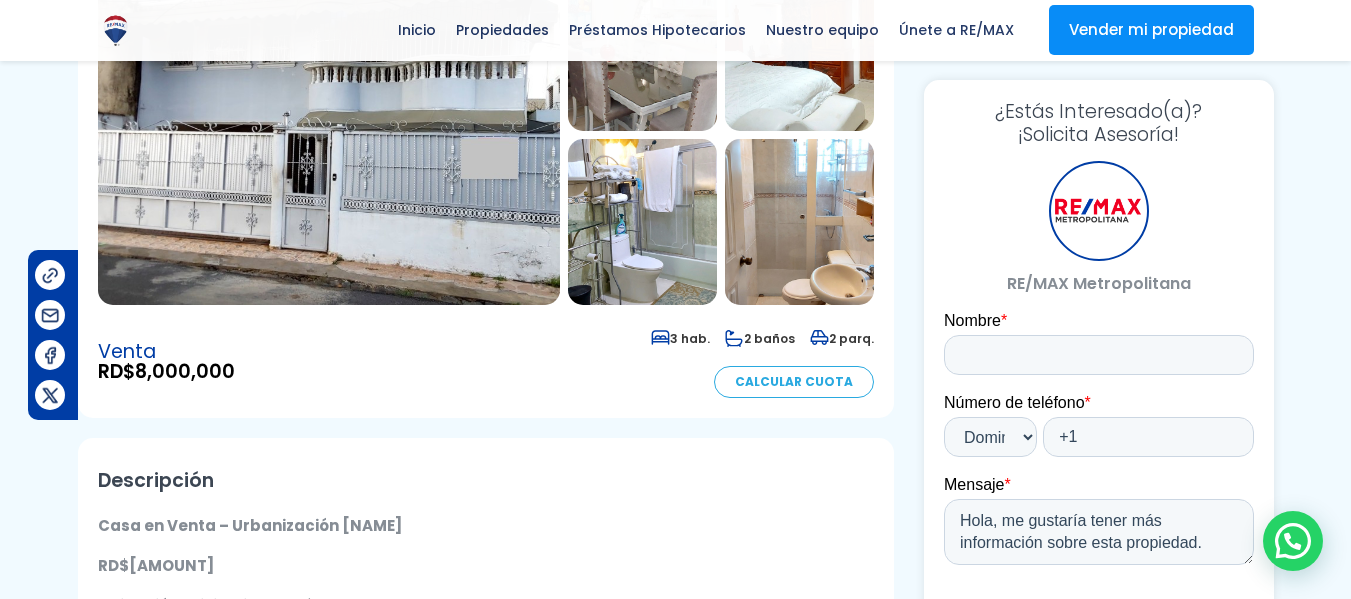 scroll, scrollTop: 300, scrollLeft: 0, axis: vertical 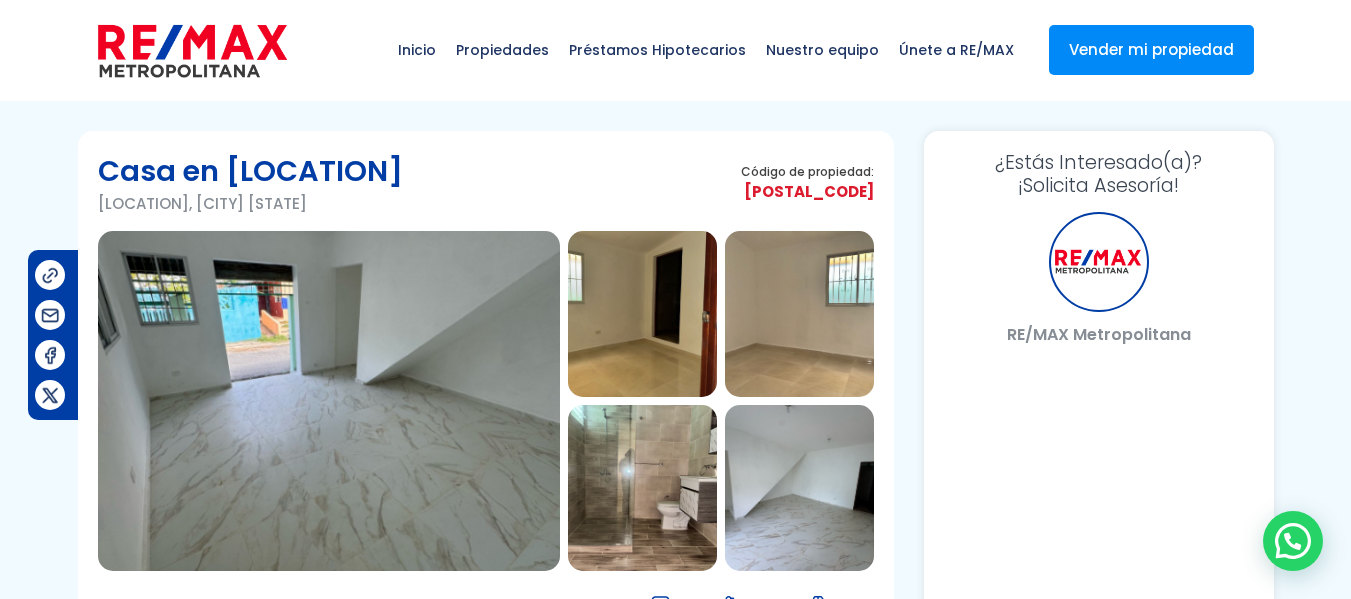 select on "DO" 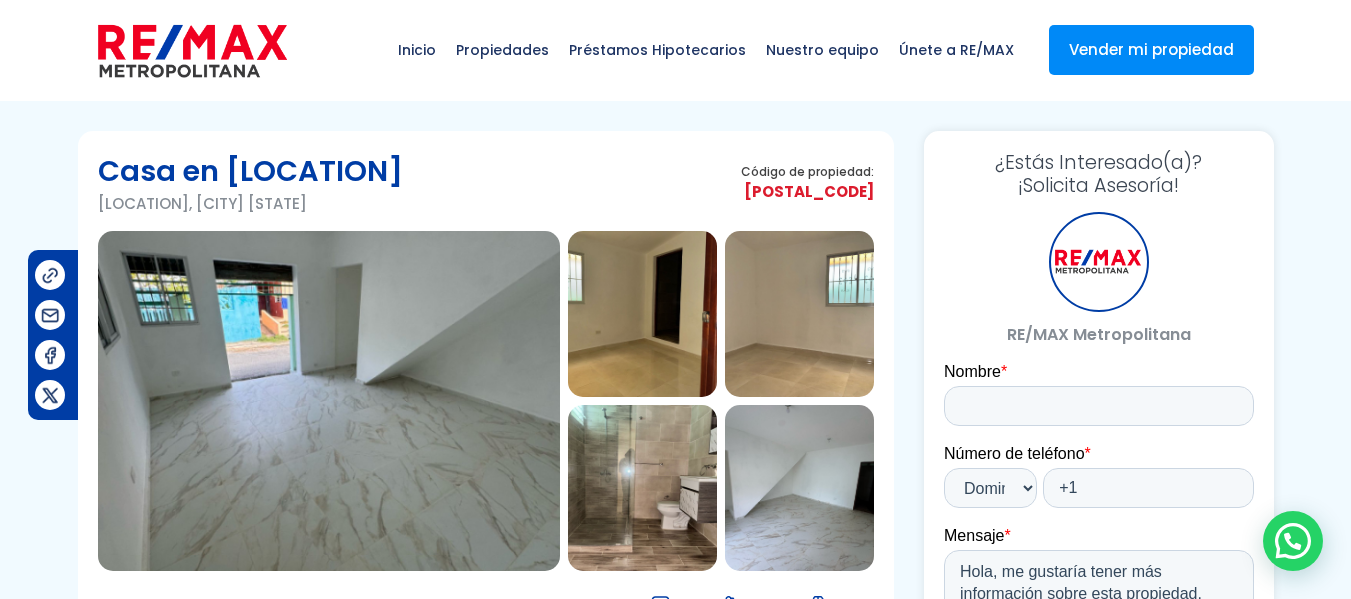 scroll, scrollTop: 0, scrollLeft: 0, axis: both 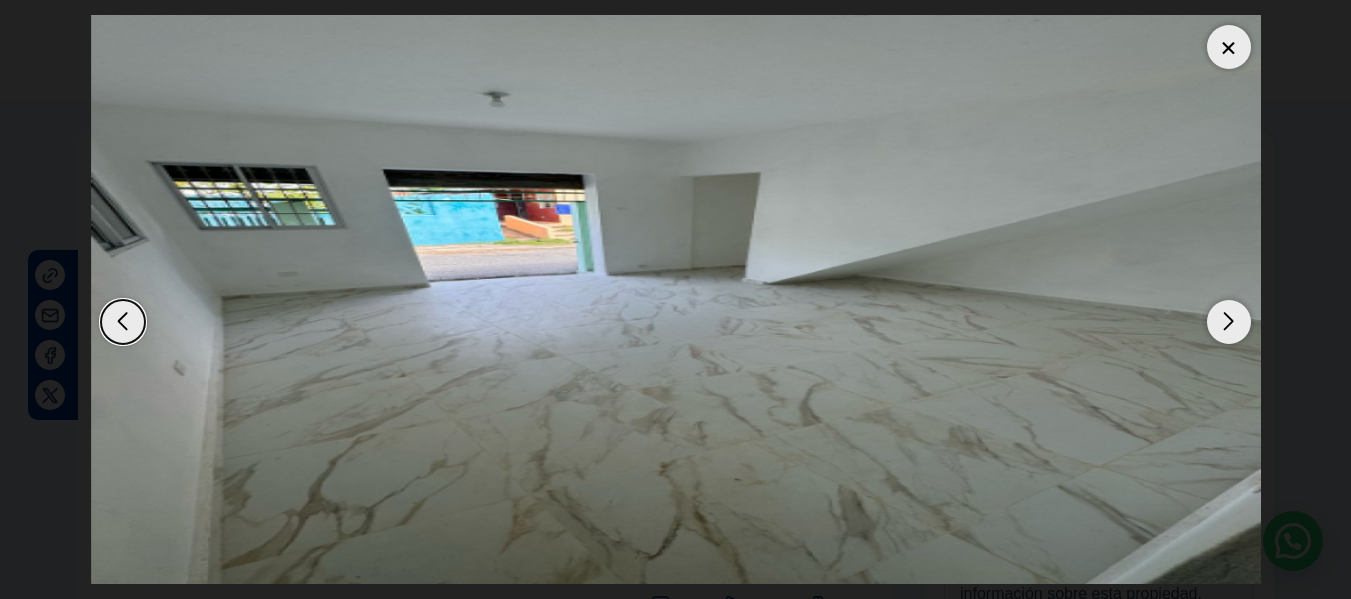 click at bounding box center (1229, 322) 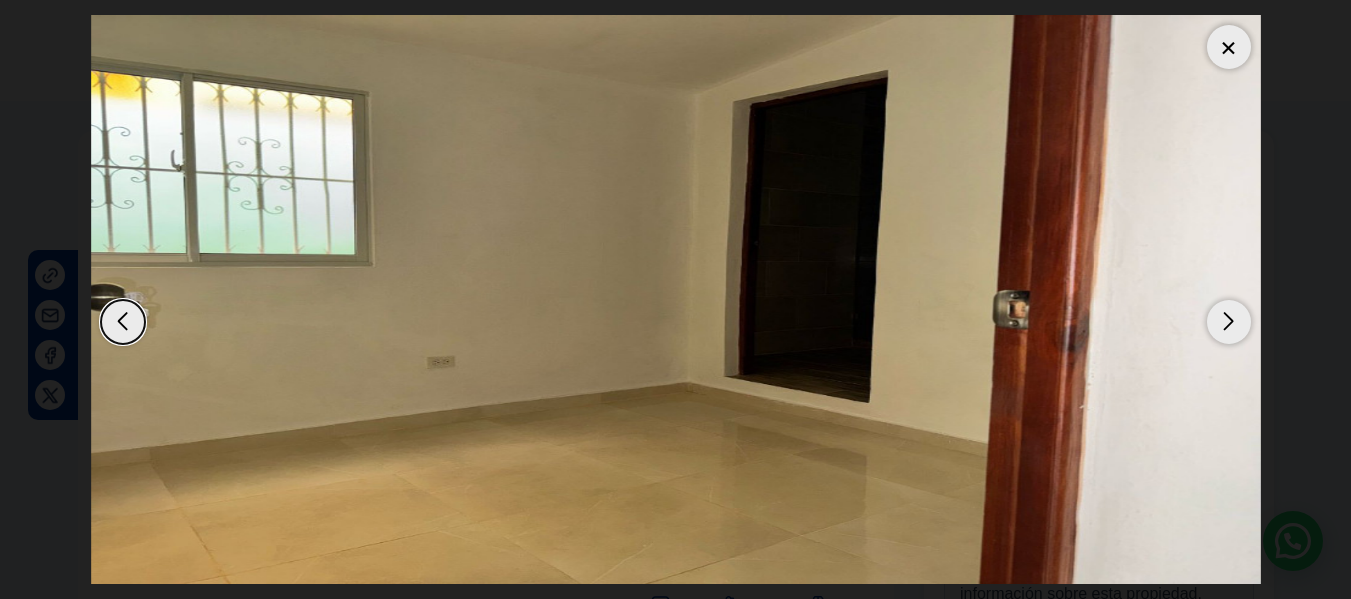 click at bounding box center (1229, 322) 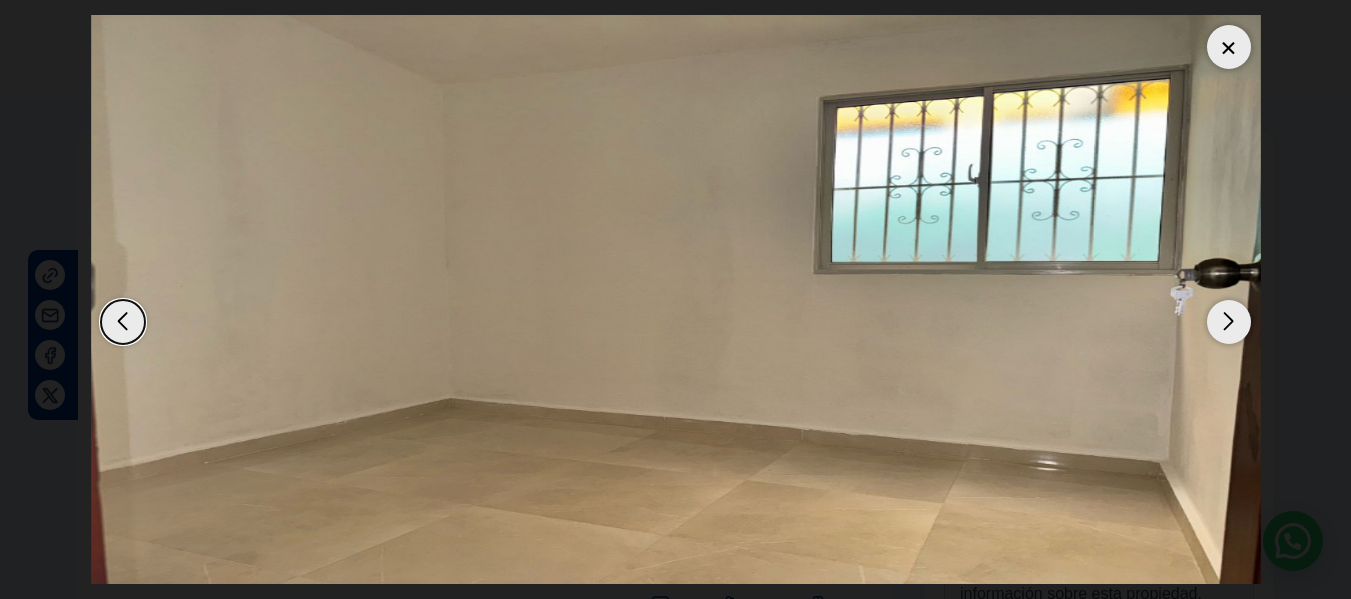 click at bounding box center [1229, 322] 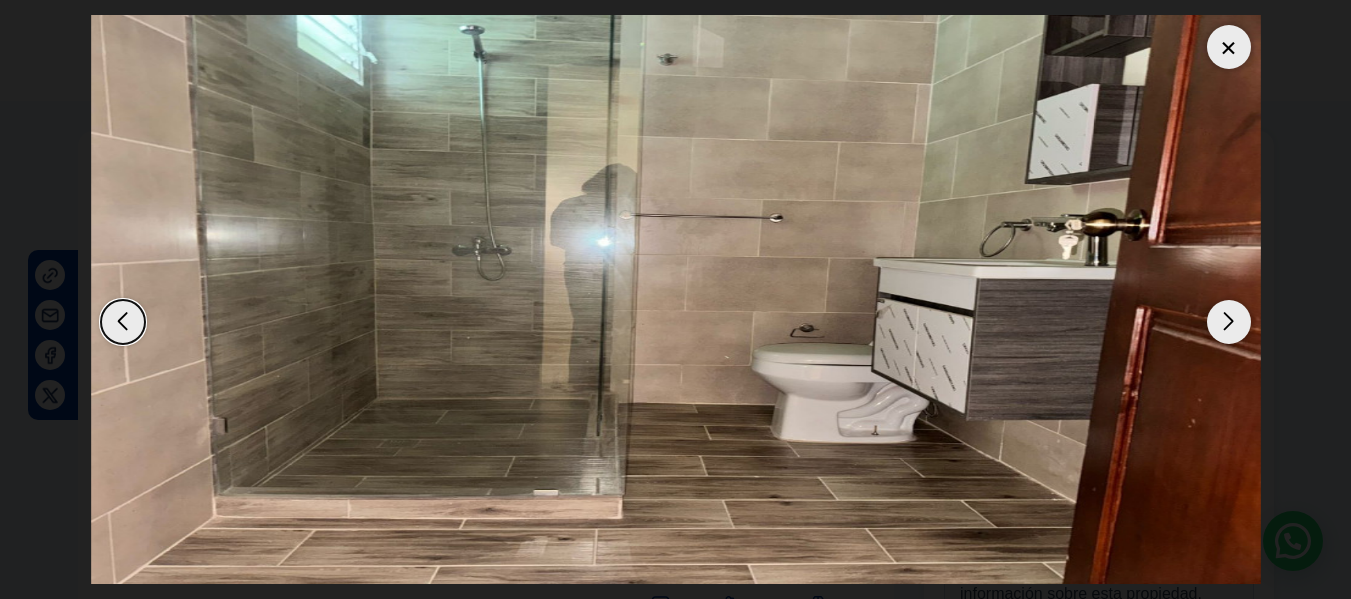 click at bounding box center (1229, 322) 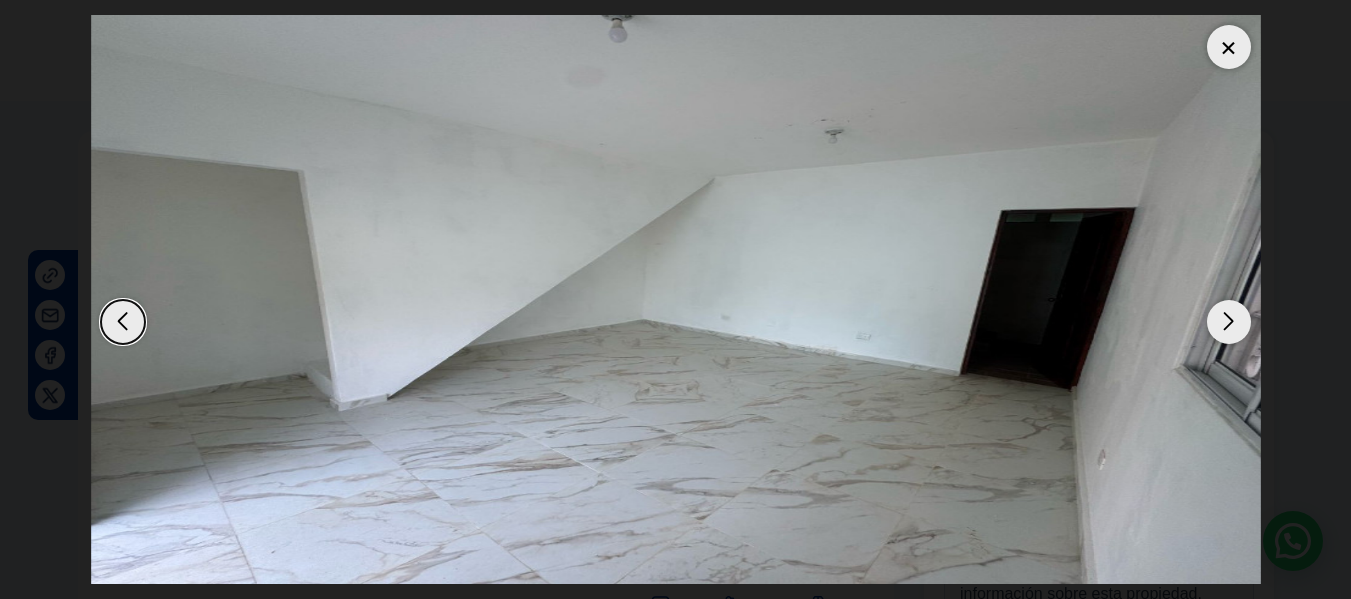 click at bounding box center (1229, 322) 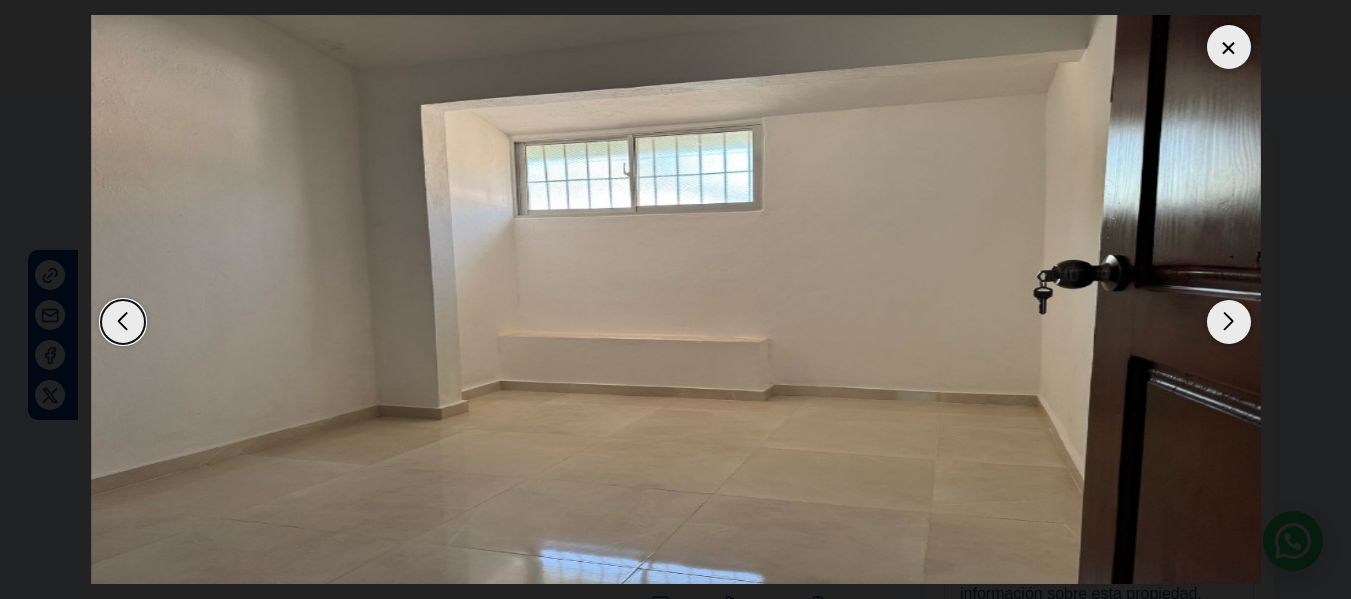 click at bounding box center [1229, 322] 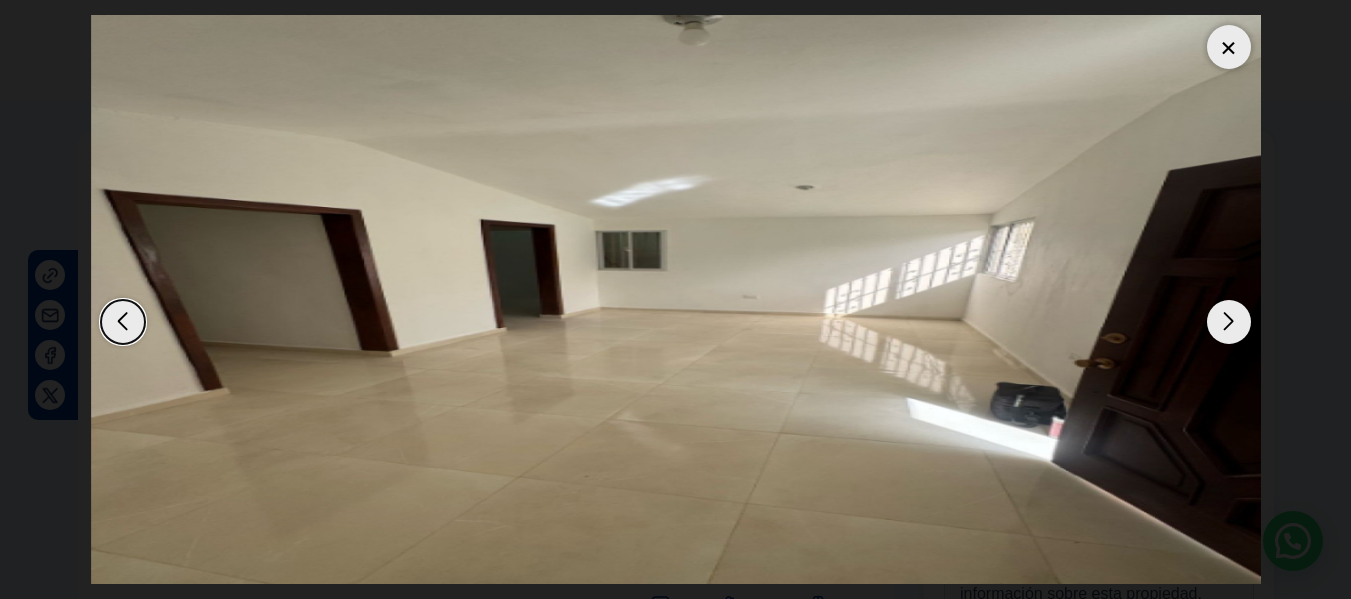 click at bounding box center (1229, 322) 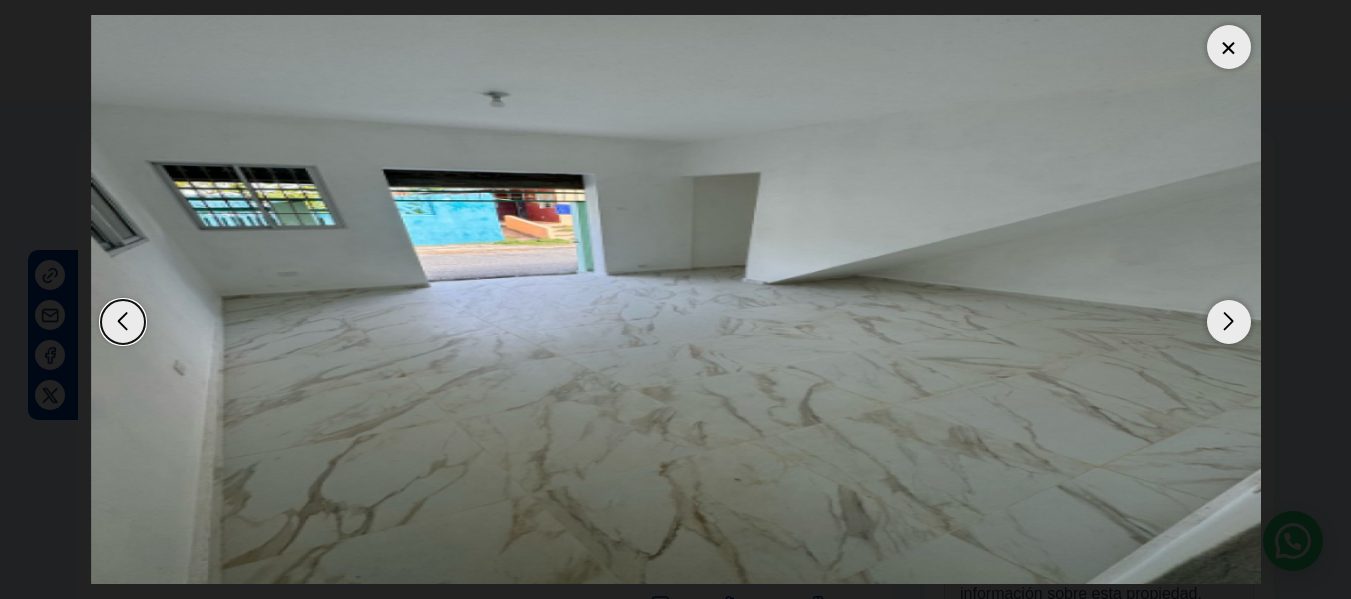 click at bounding box center [1229, 47] 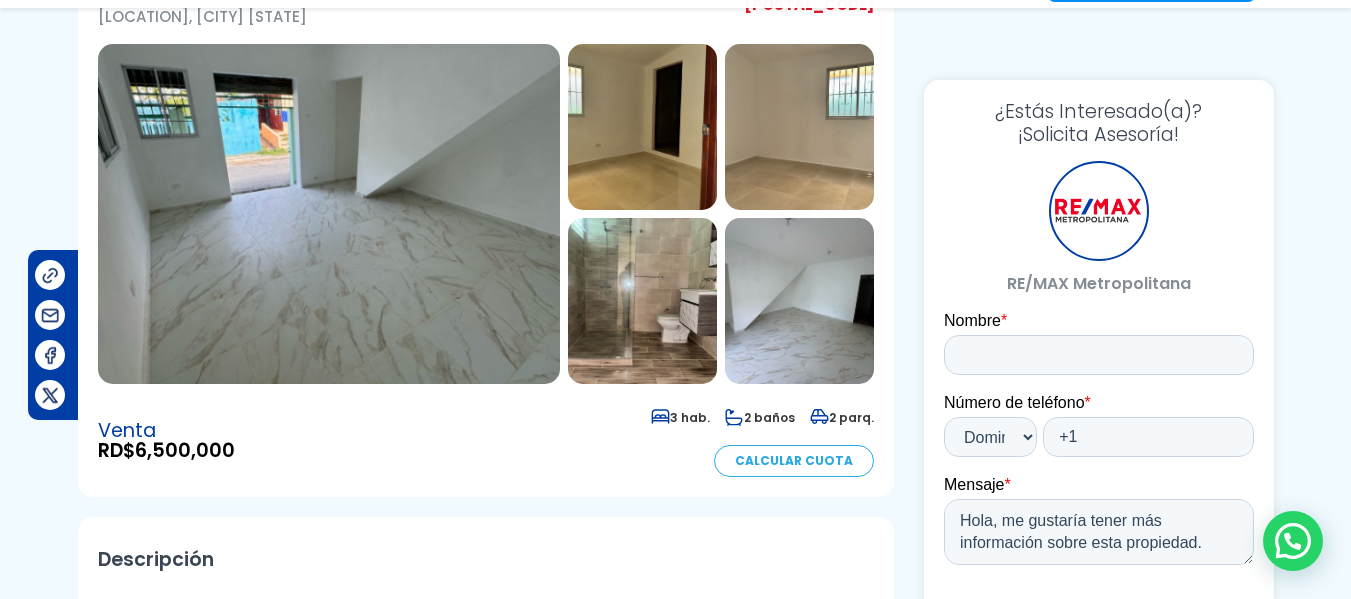 scroll, scrollTop: 200, scrollLeft: 0, axis: vertical 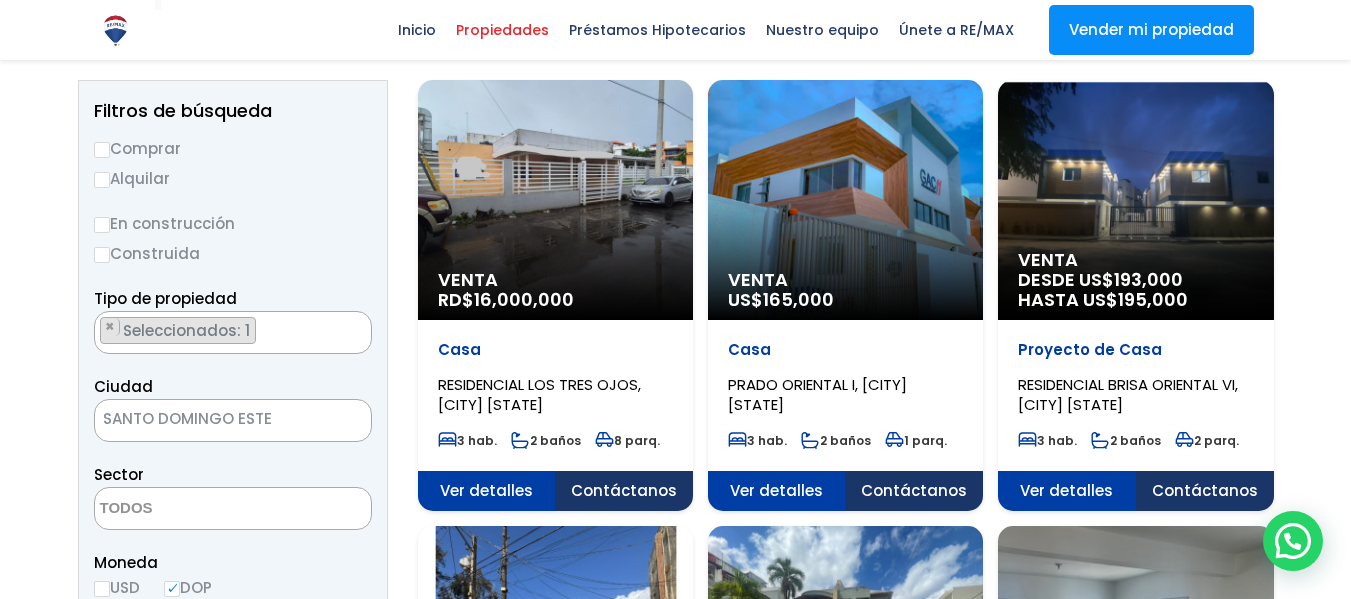 click on "Construida" at bounding box center (233, 253) 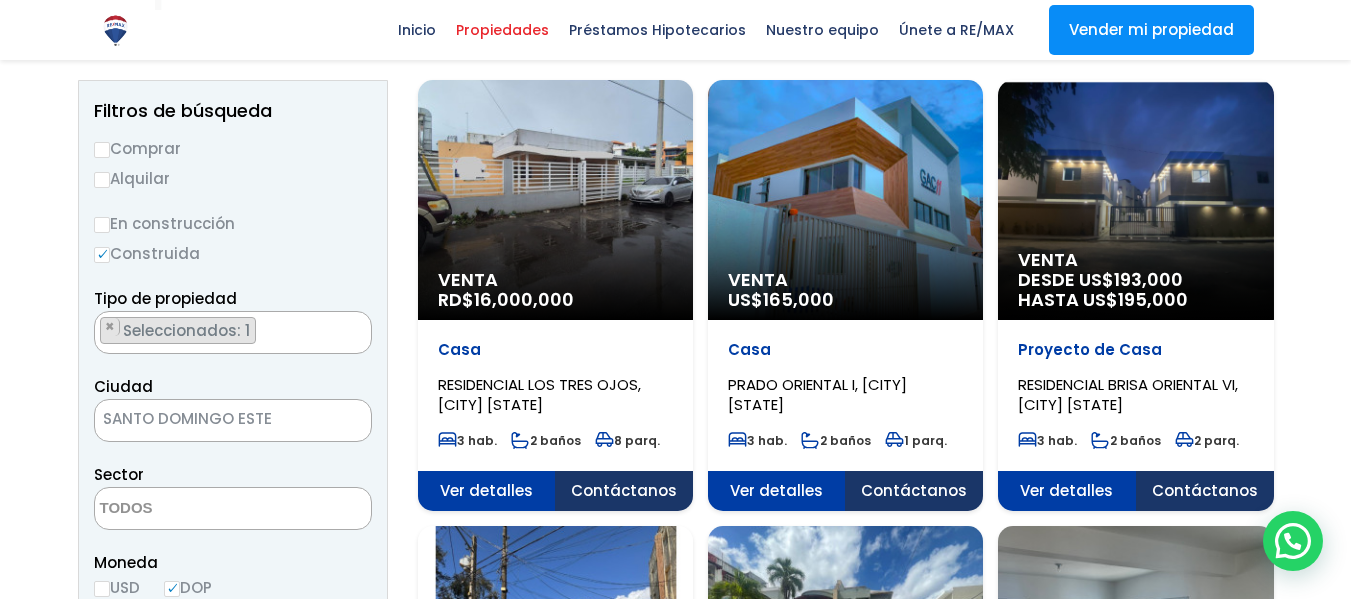 click on "Comprar" at bounding box center (102, 150) 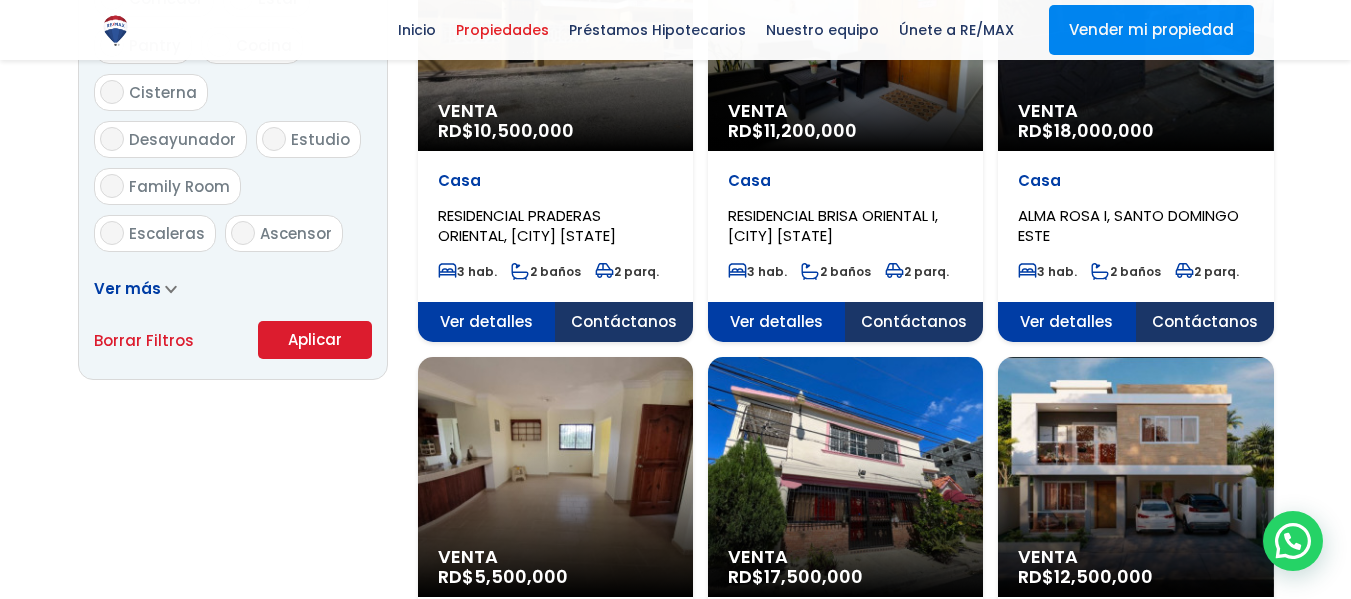 scroll, scrollTop: 1300, scrollLeft: 0, axis: vertical 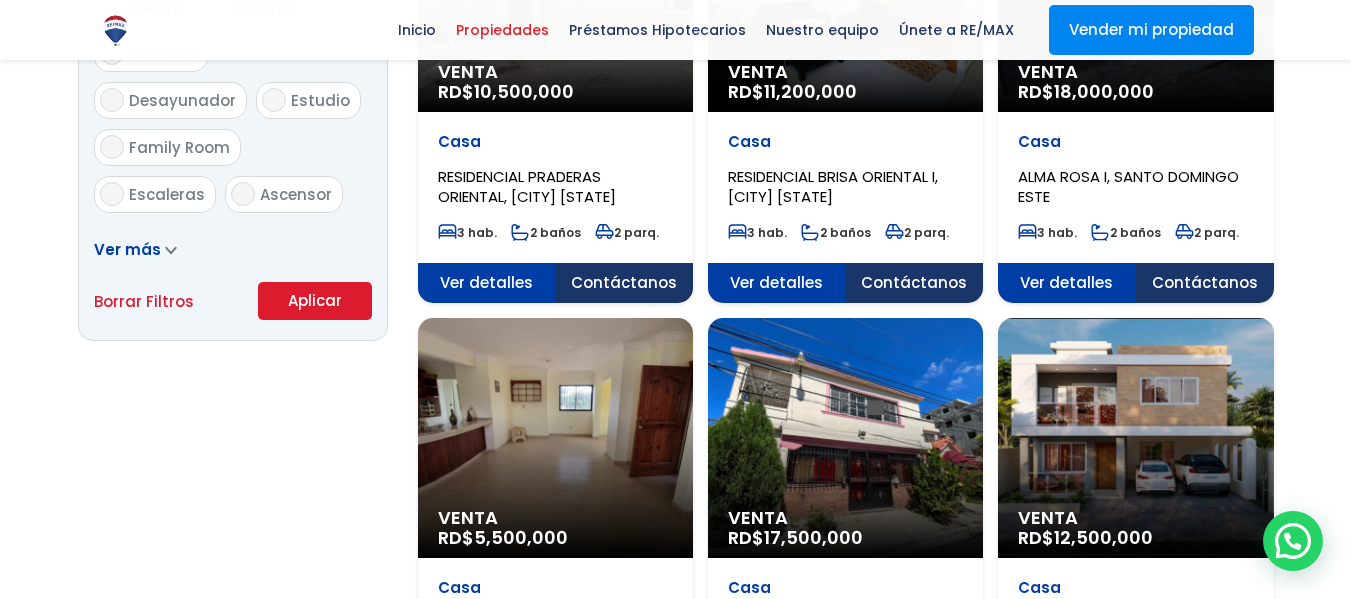 click on "Aplicar" at bounding box center (315, 301) 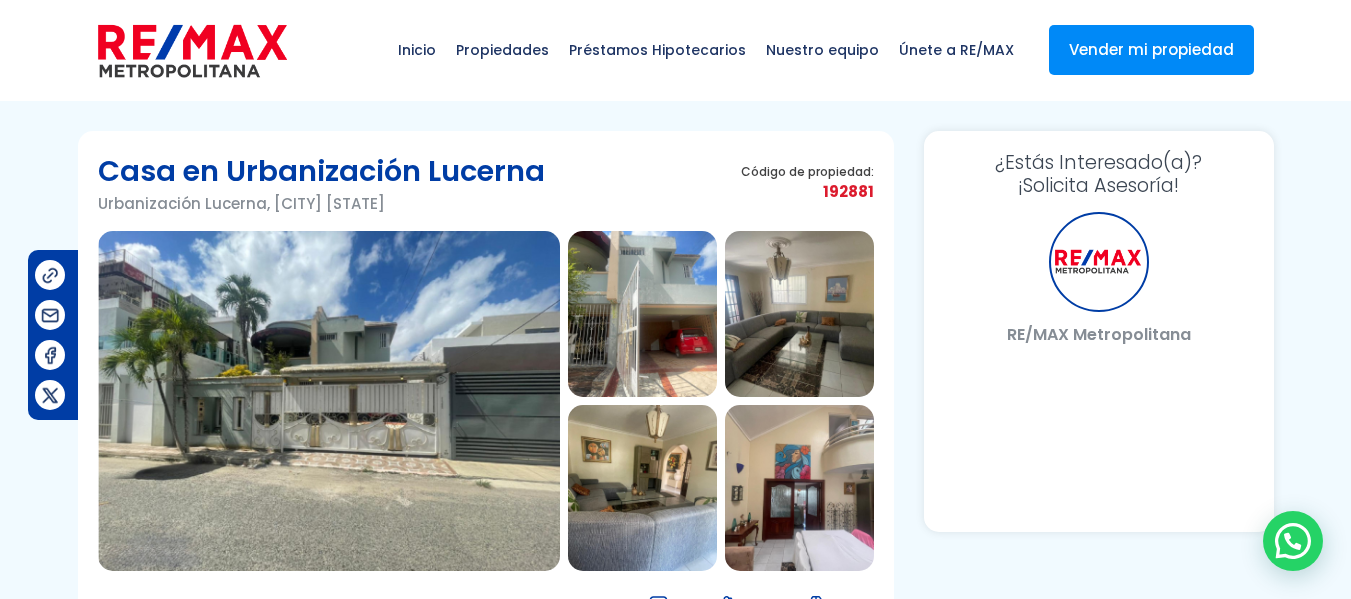 scroll, scrollTop: 0, scrollLeft: 0, axis: both 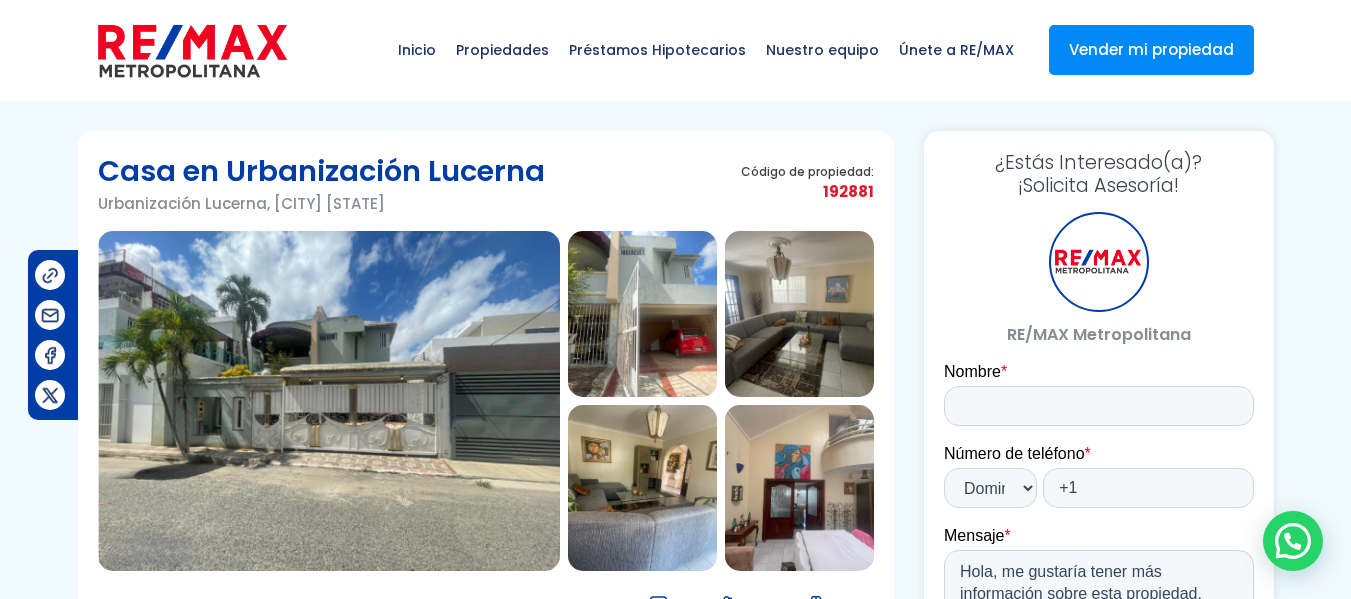 click at bounding box center (329, 401) 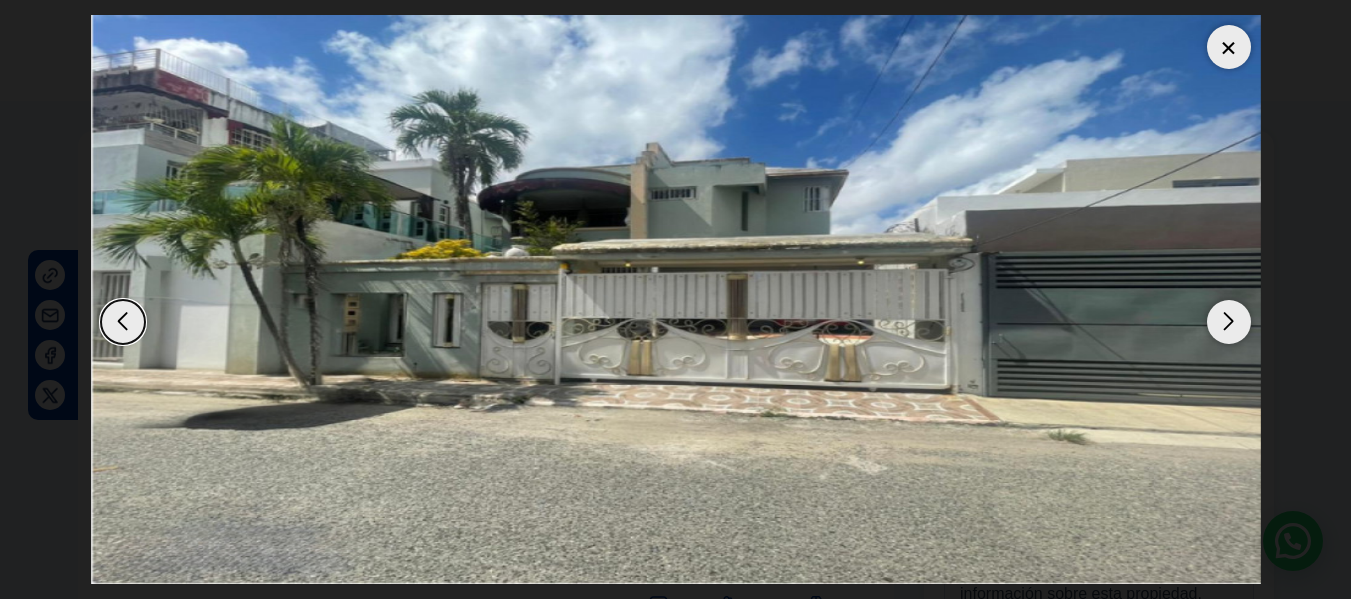 click at bounding box center [1229, 322] 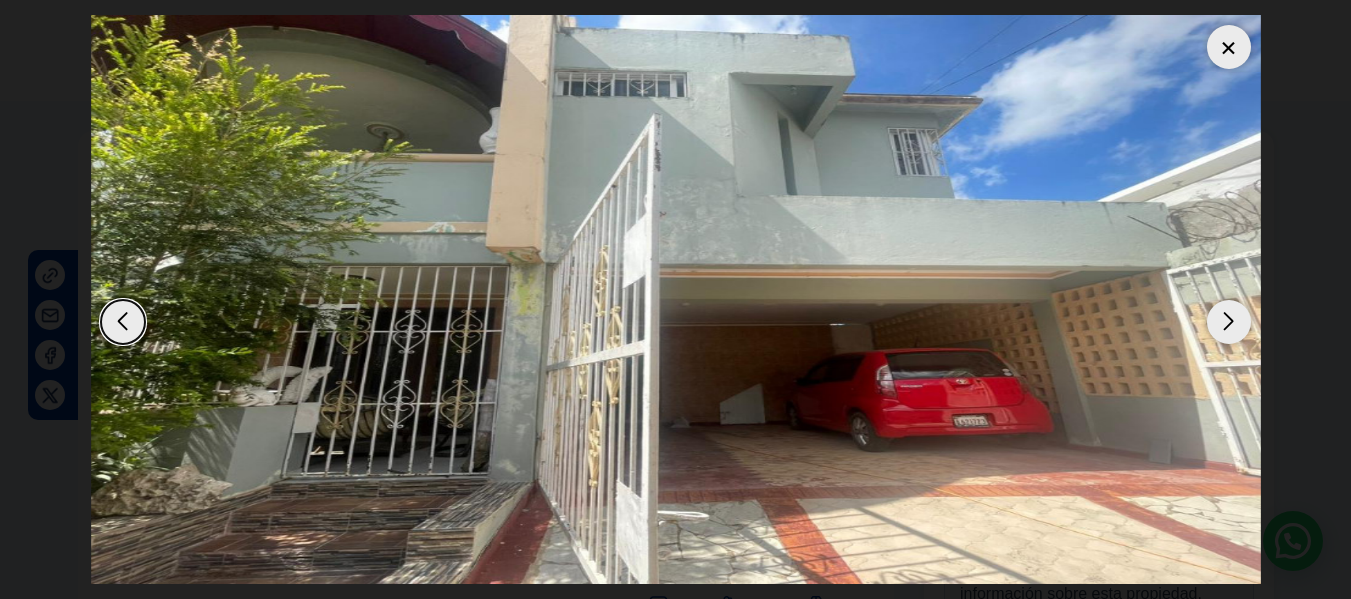 click at bounding box center (1229, 322) 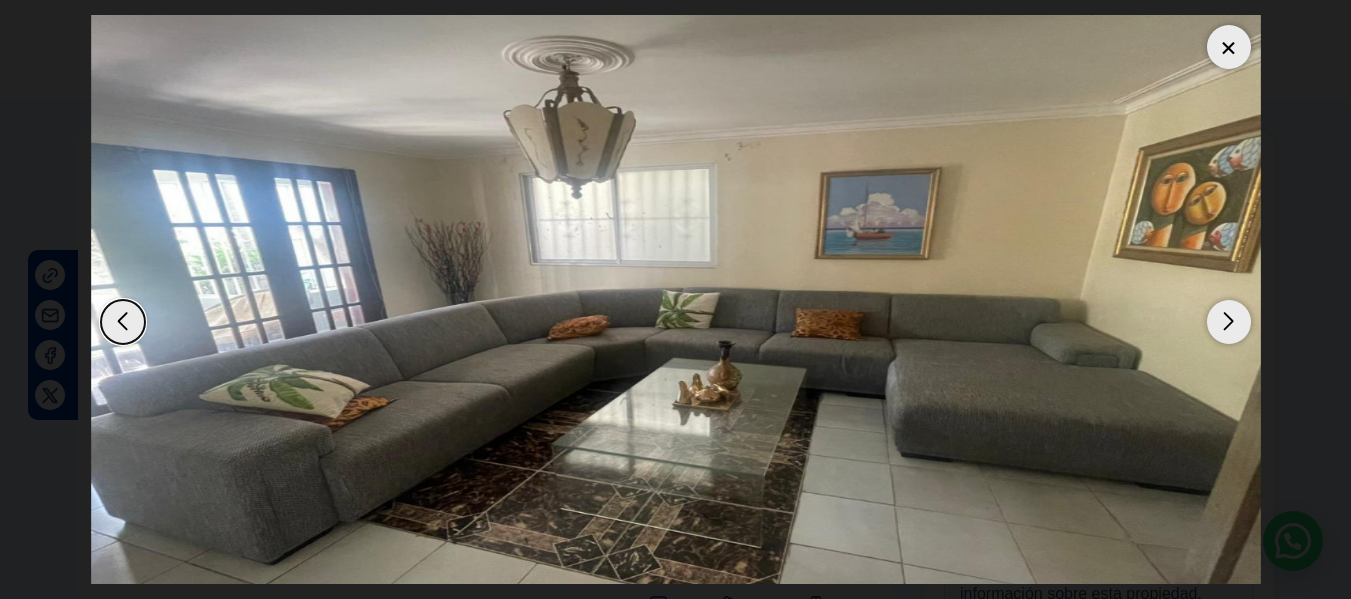 click at bounding box center (1229, 322) 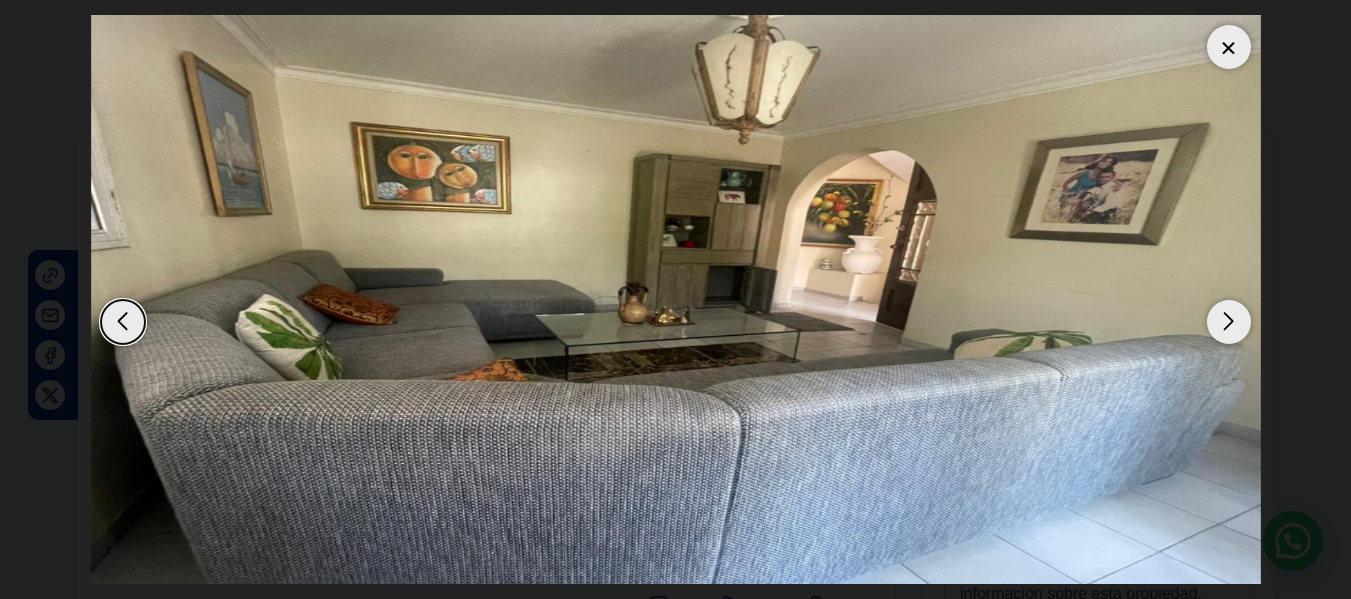 click at bounding box center (1229, 322) 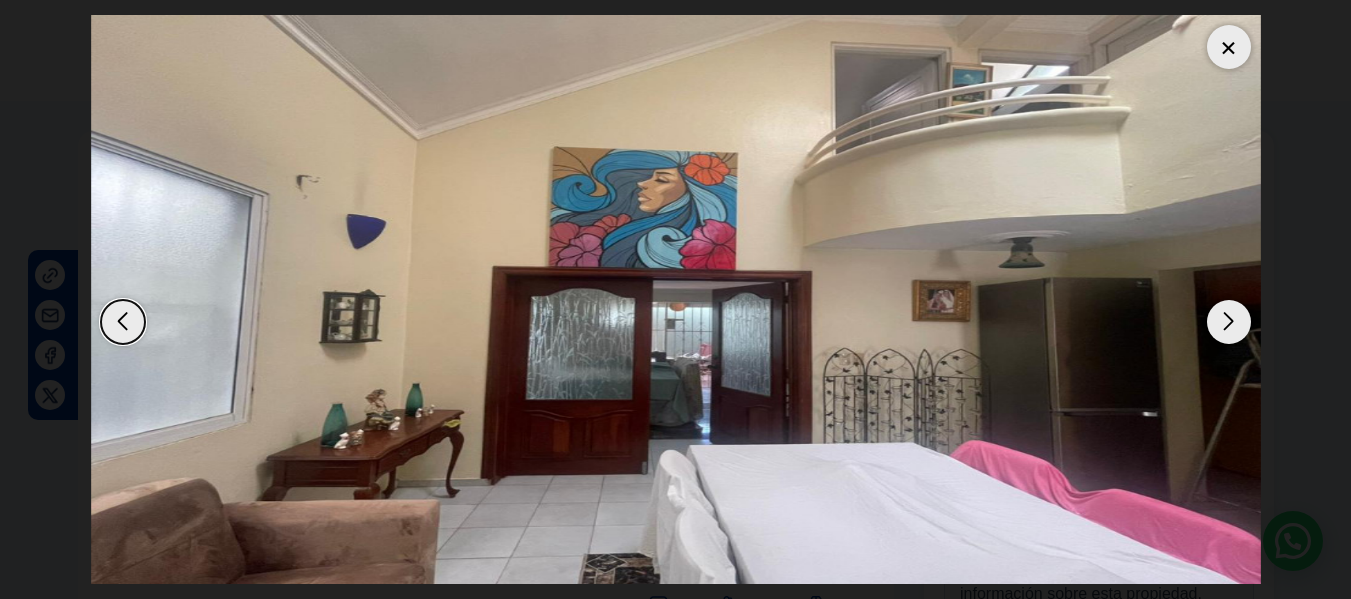 click at bounding box center (1229, 322) 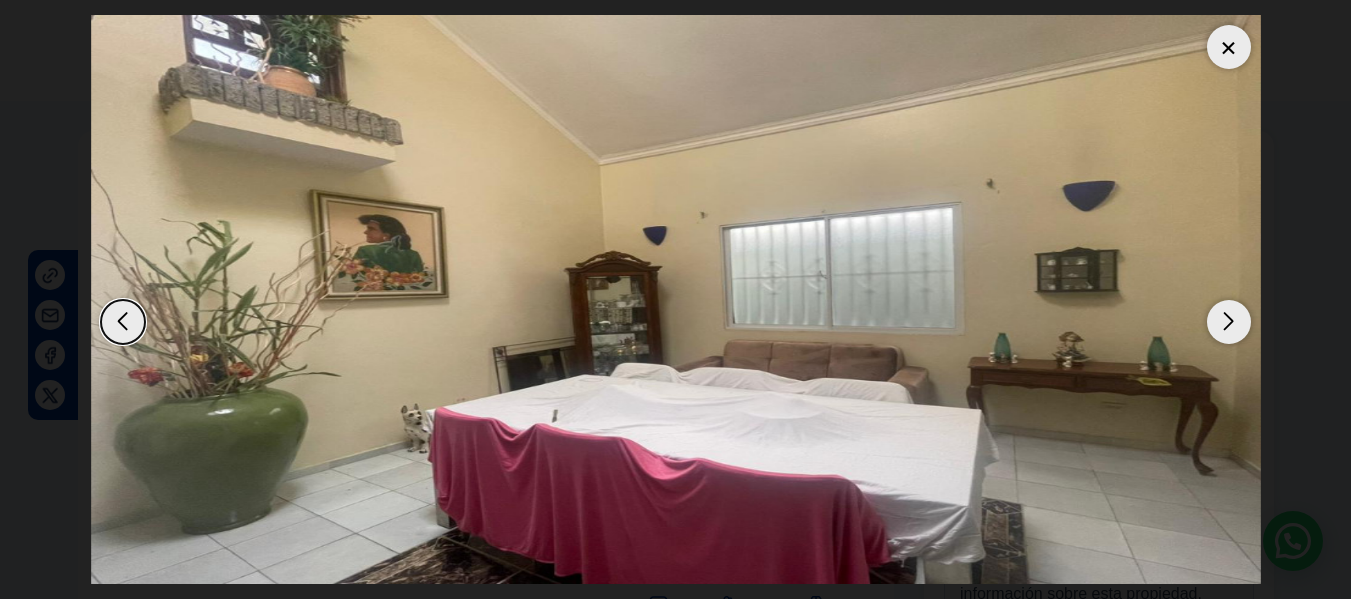 click at bounding box center (1229, 322) 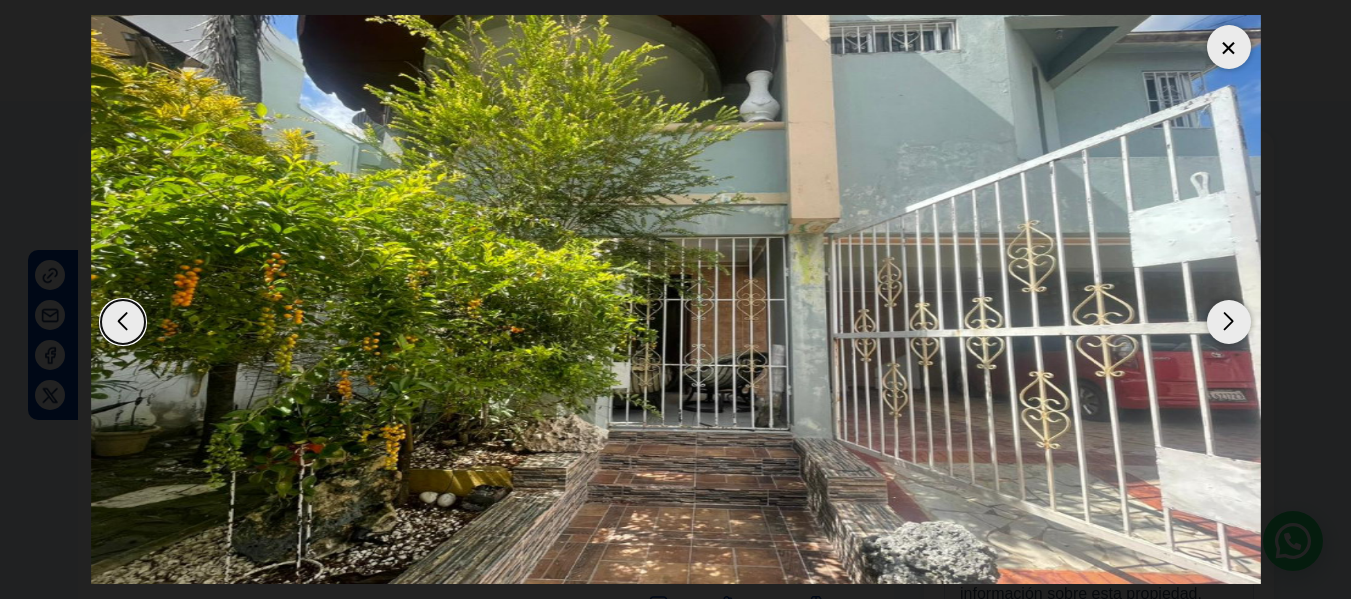 click at bounding box center (1229, 322) 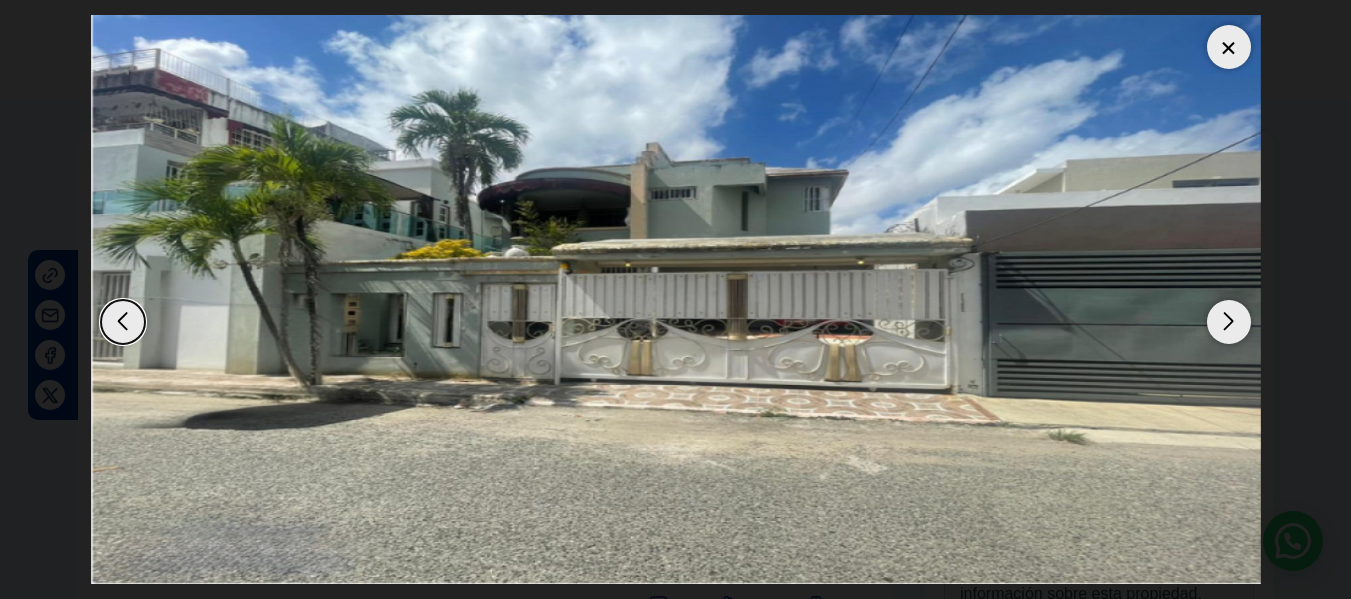 click at bounding box center (1229, 322) 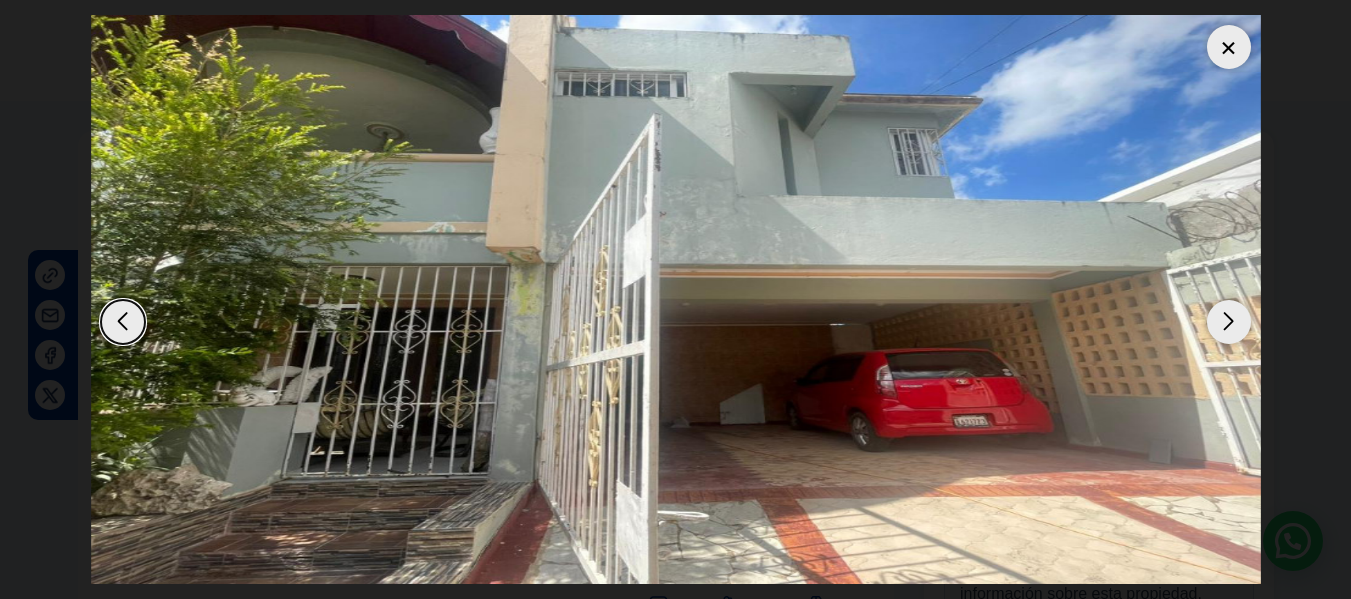 click at bounding box center (1229, 47) 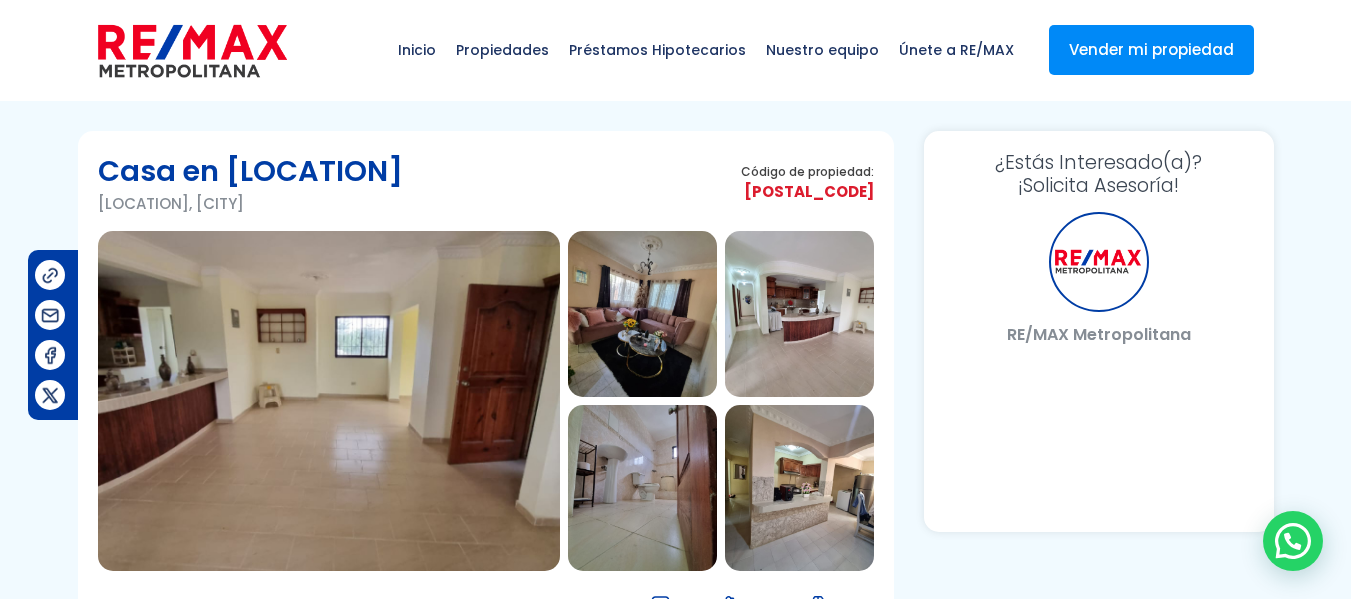 scroll, scrollTop: 0, scrollLeft: 0, axis: both 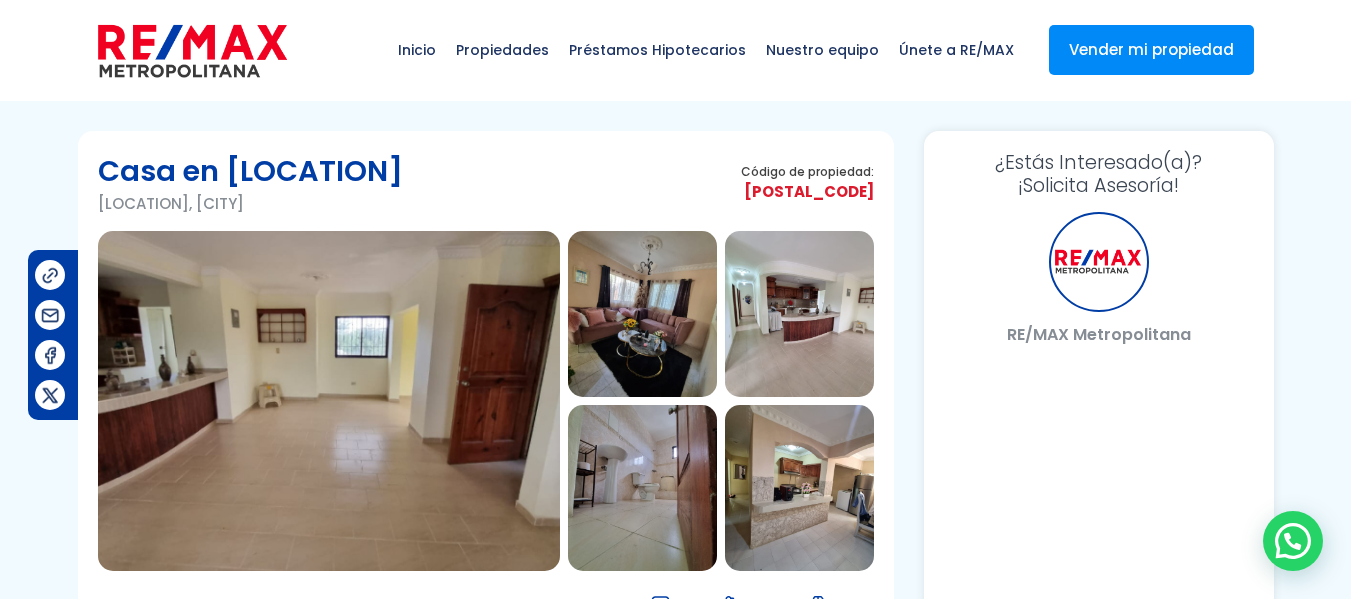select on "DO" 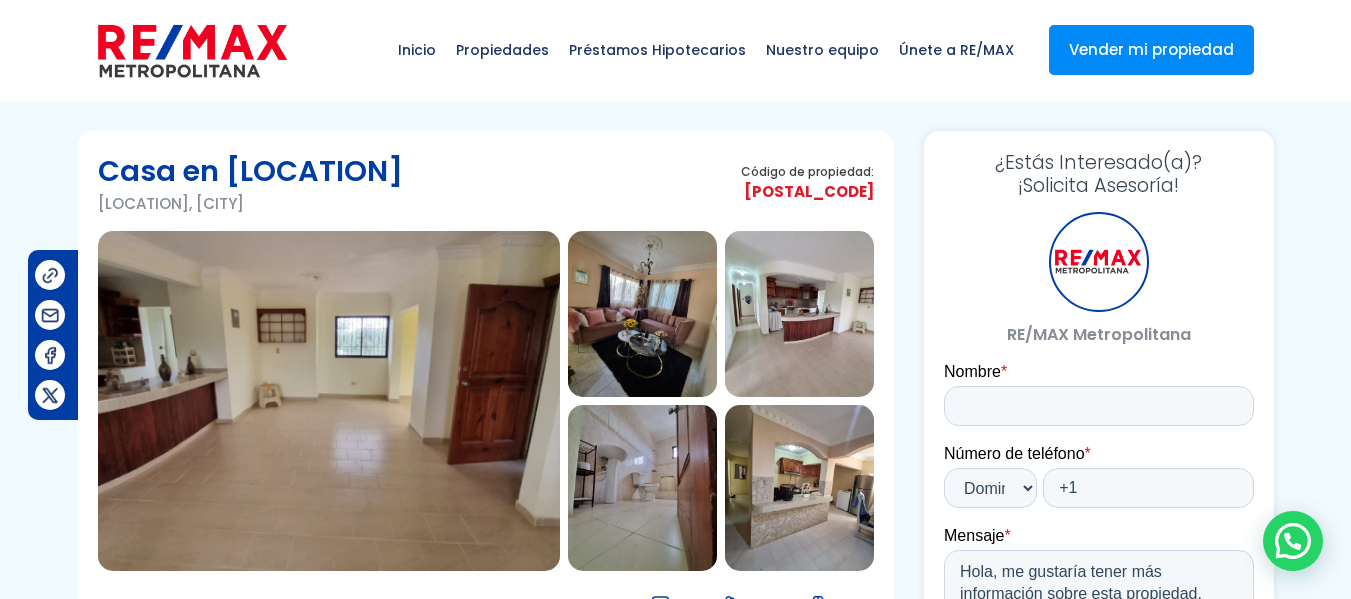 scroll, scrollTop: 0, scrollLeft: 0, axis: both 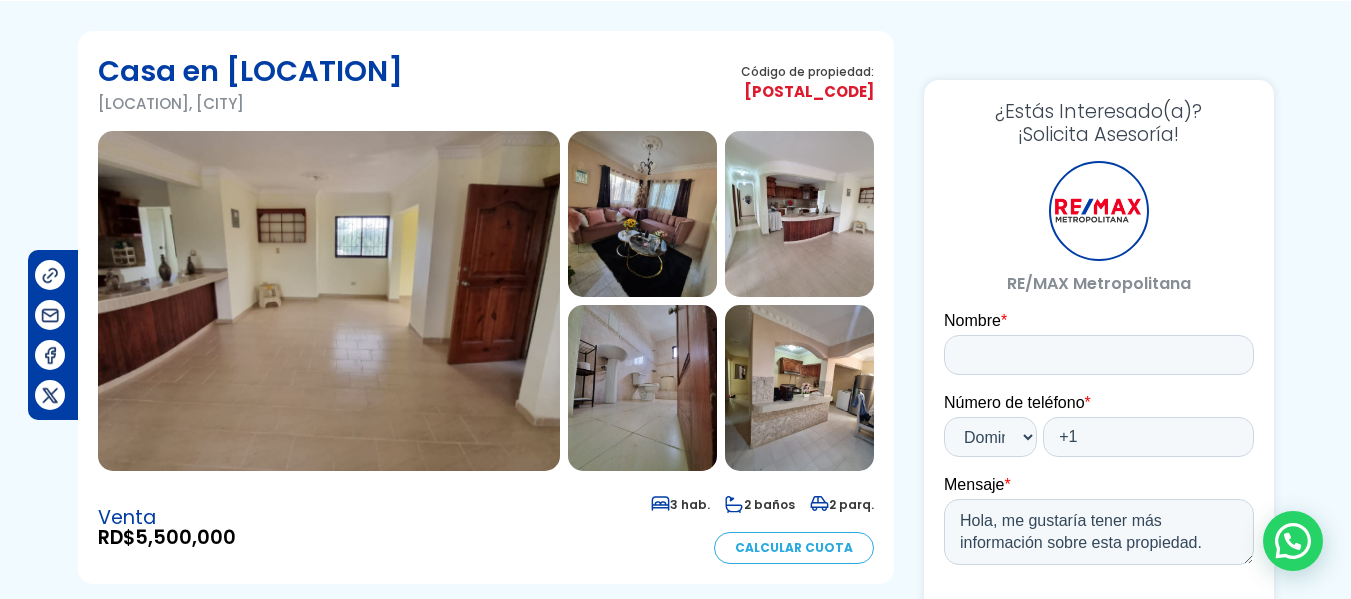 click at bounding box center (329, 301) 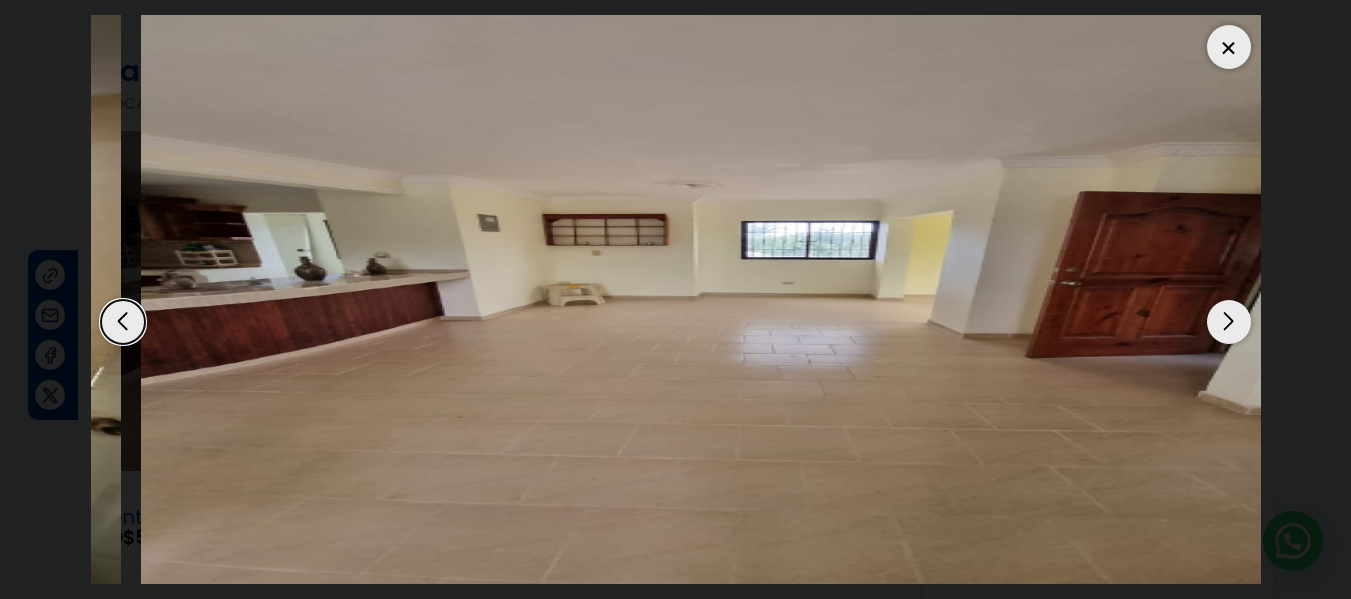click at bounding box center [726, 299] 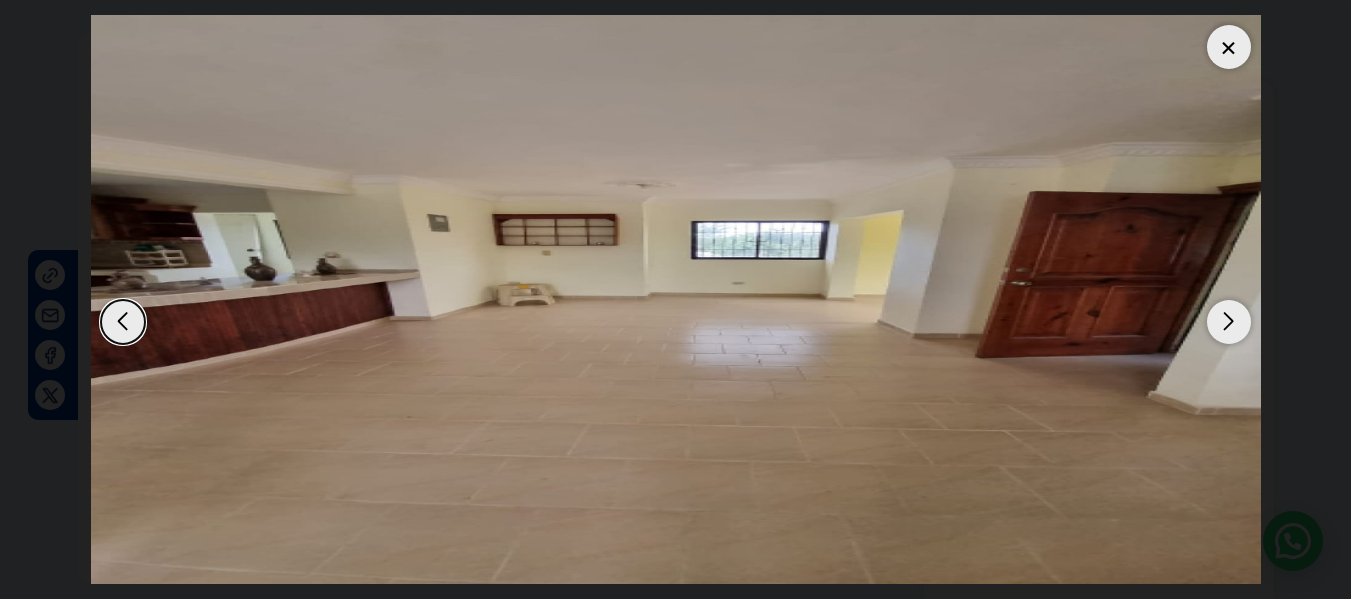 click at bounding box center [676, 299] 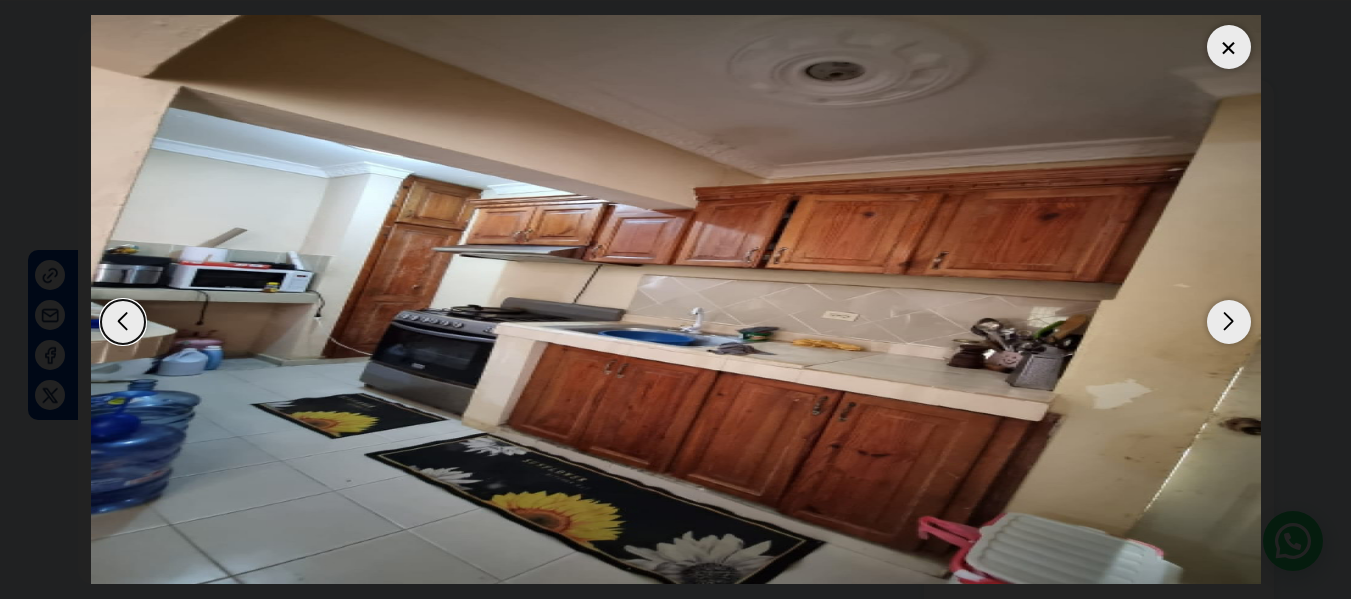 click at bounding box center [1229, 322] 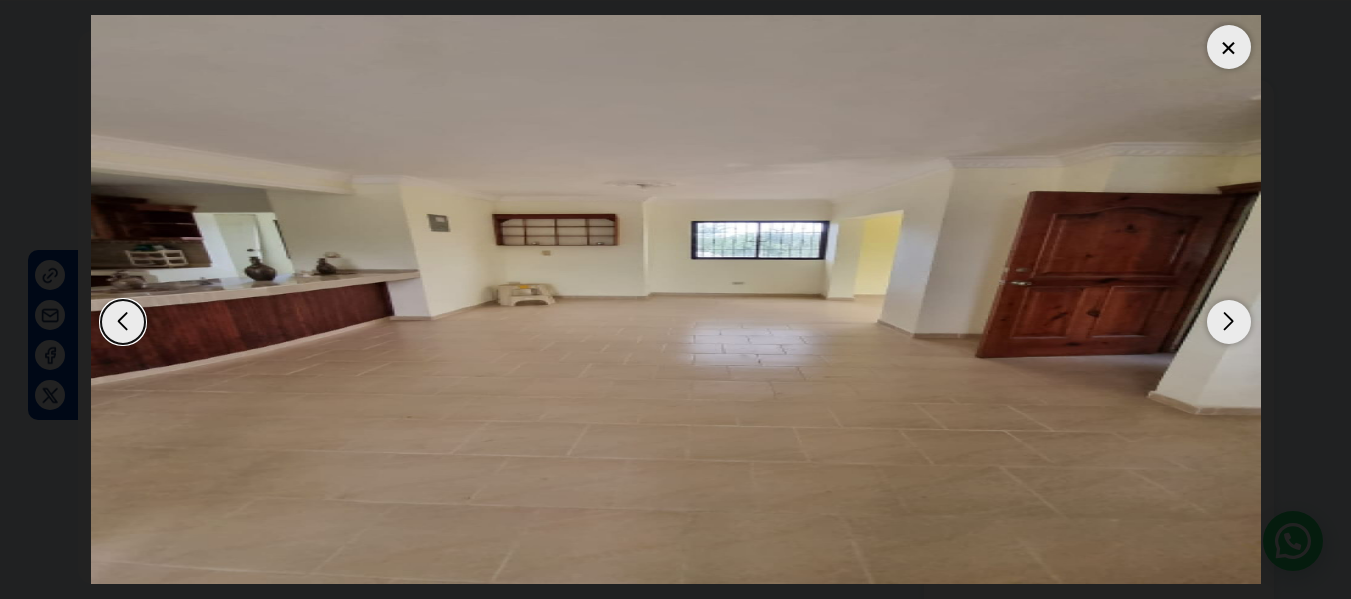 click at bounding box center [1229, 322] 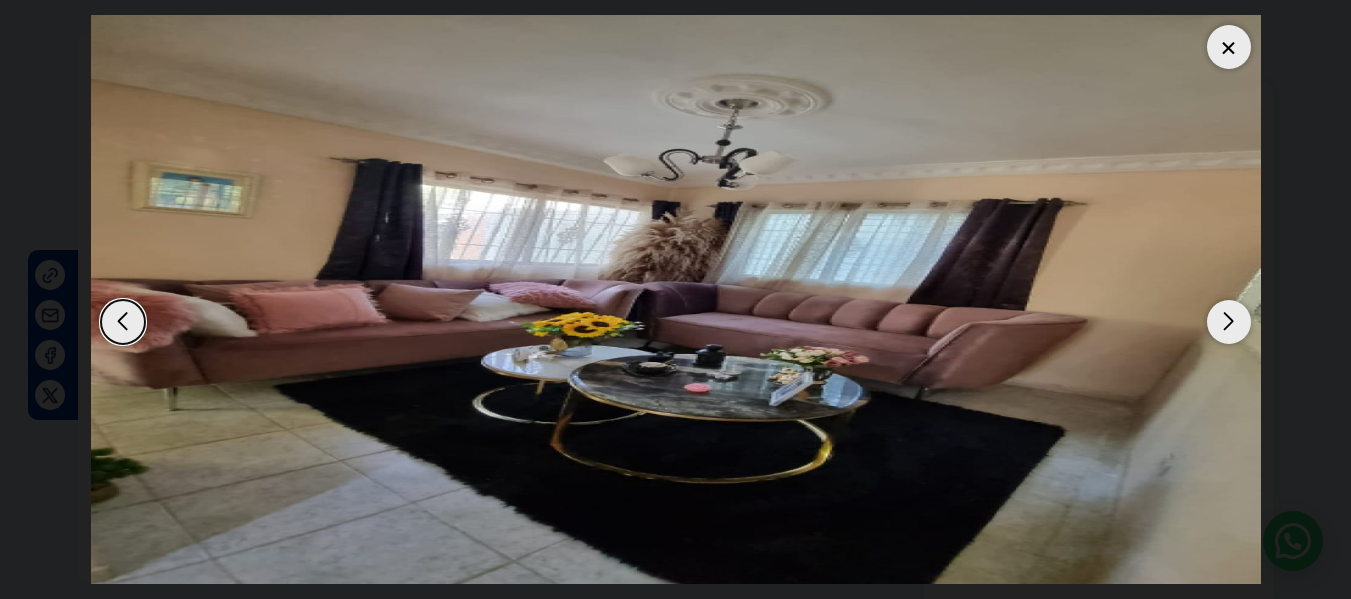 click at bounding box center [1229, 322] 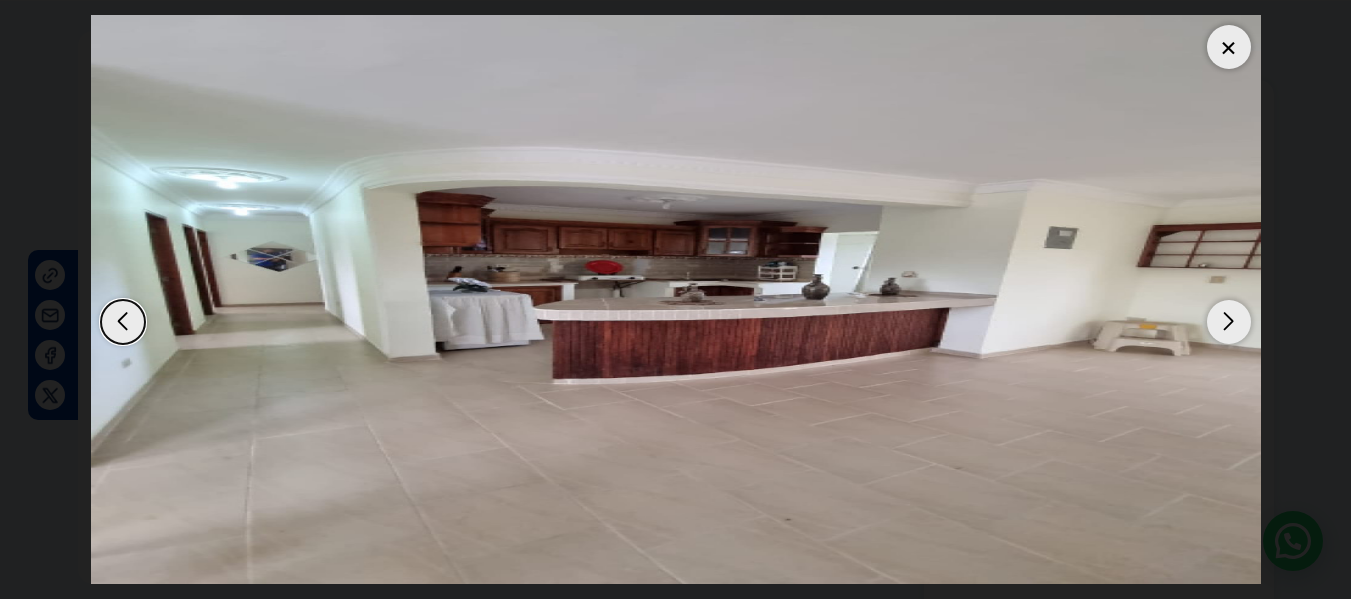 click at bounding box center (1229, 322) 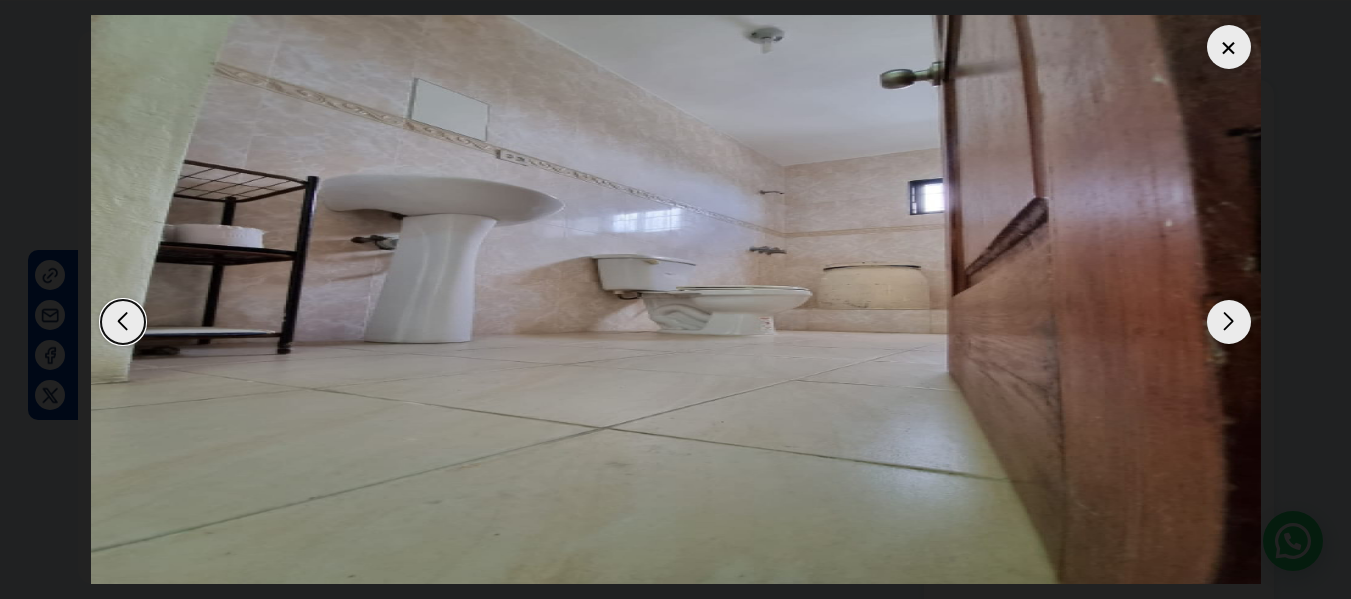 click at bounding box center [1229, 322] 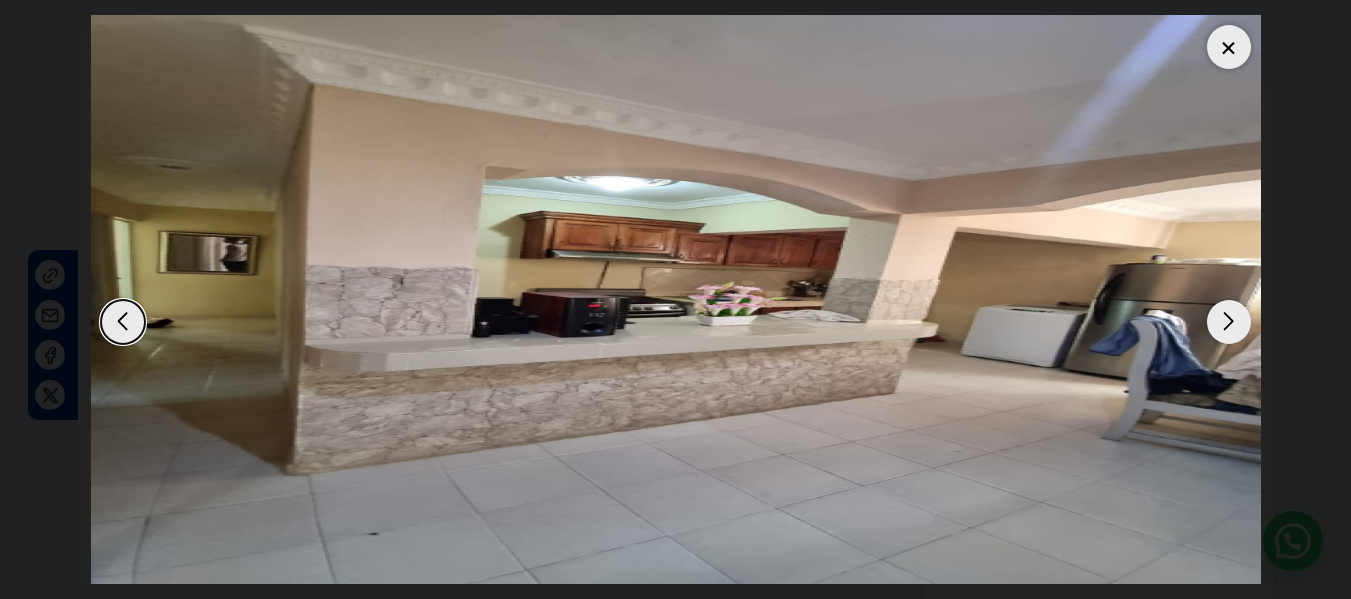 click at bounding box center [1229, 322] 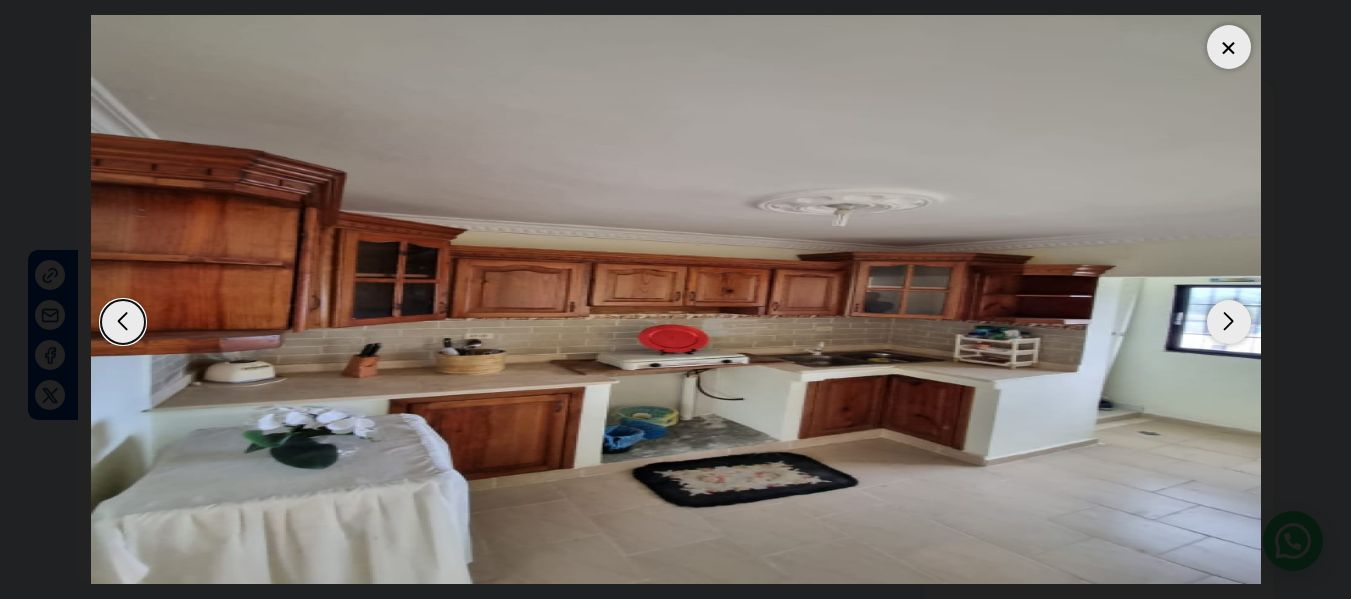 click at bounding box center [1229, 47] 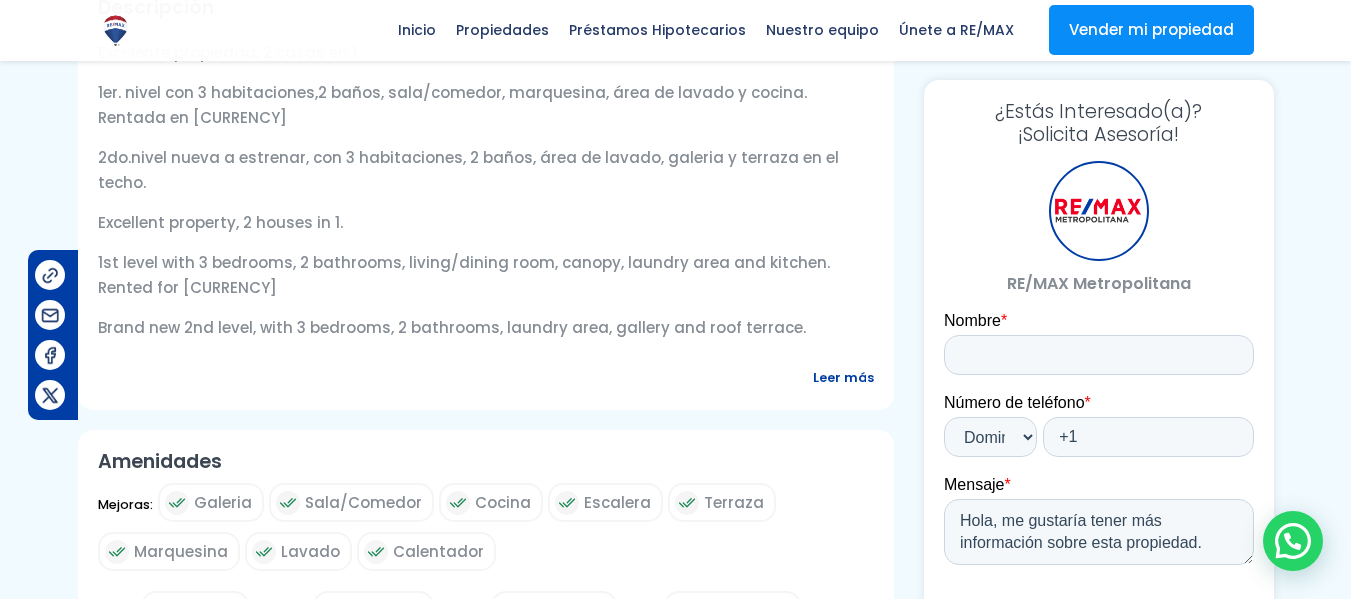 scroll, scrollTop: 800, scrollLeft: 0, axis: vertical 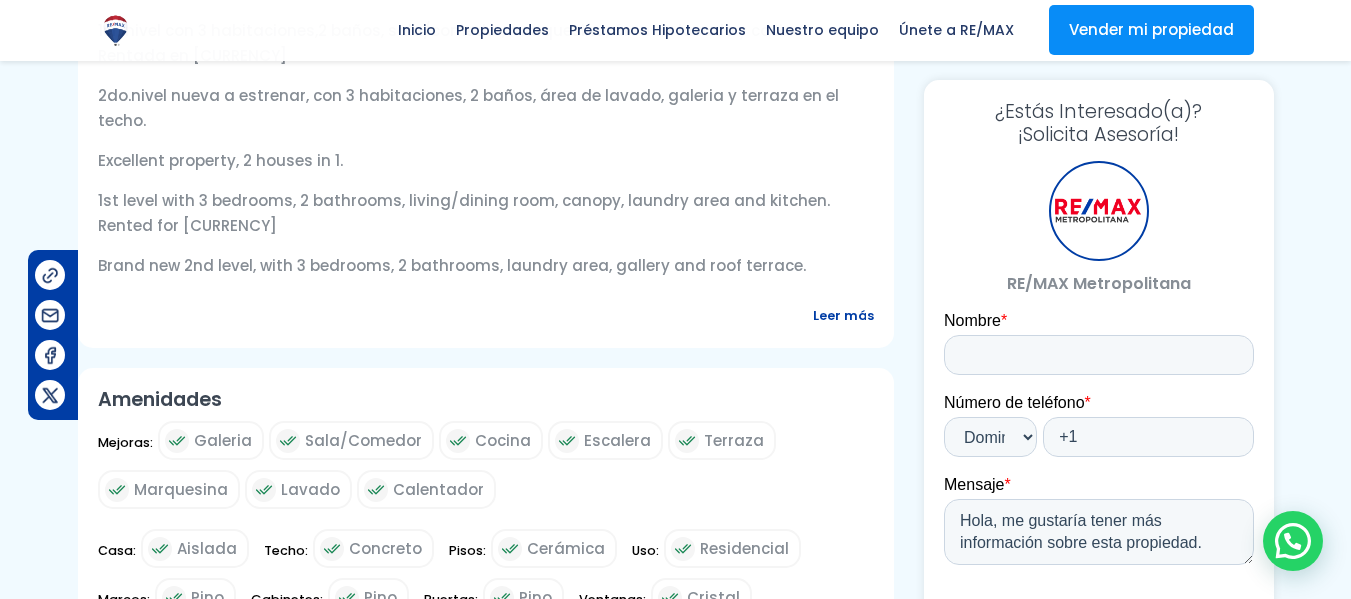 click on "Leer más" at bounding box center [843, 315] 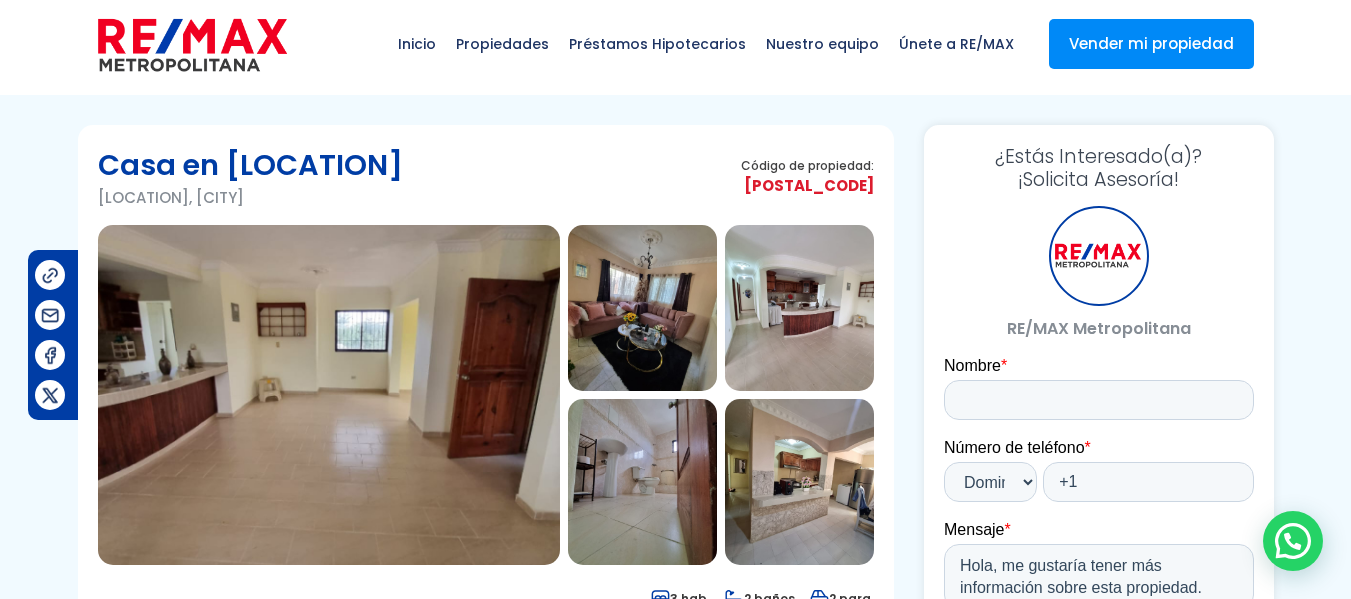 scroll, scrollTop: 0, scrollLeft: 0, axis: both 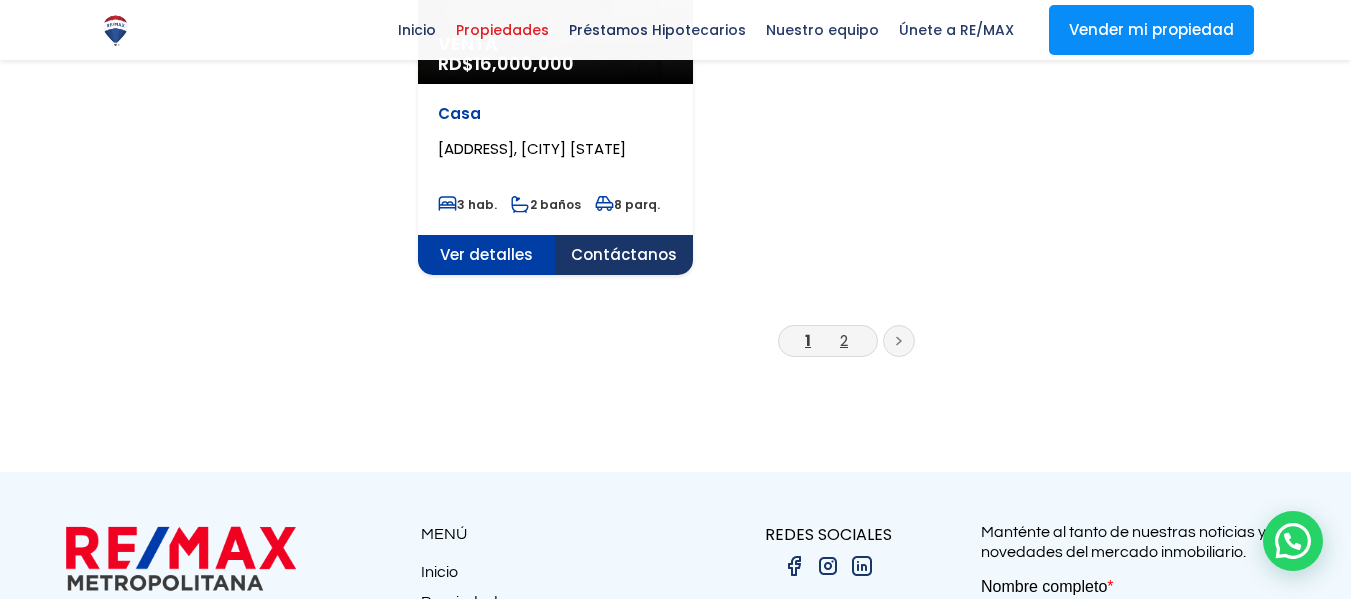 click on "2" at bounding box center [844, 340] 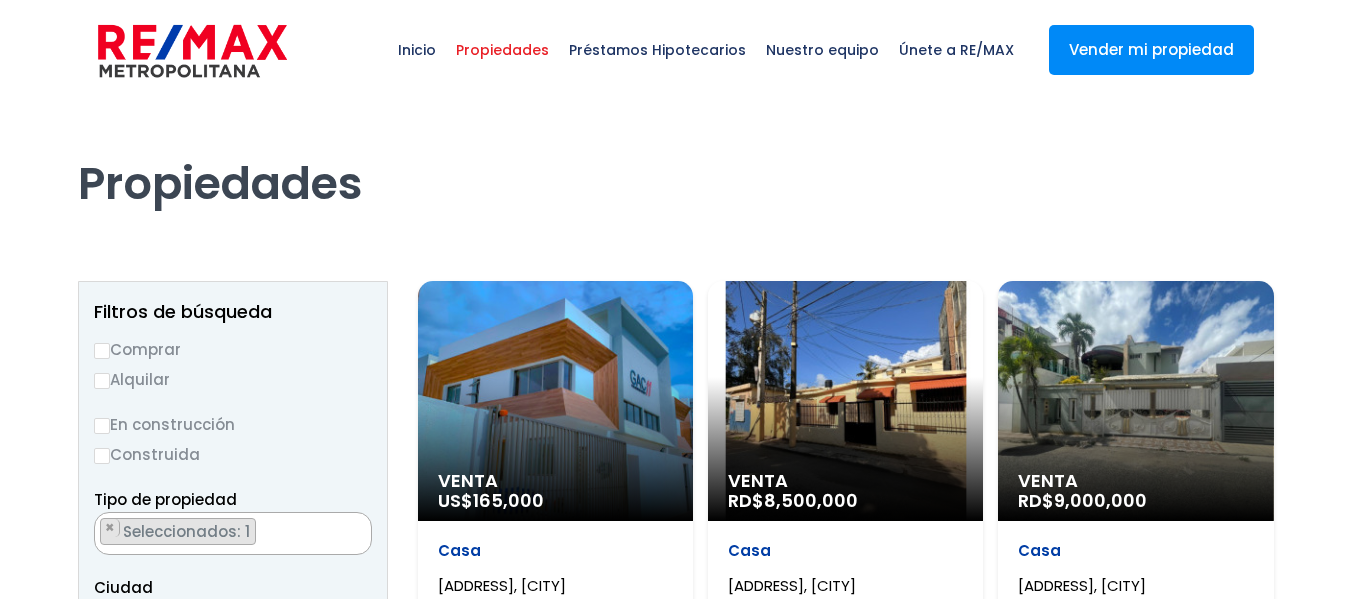 scroll, scrollTop: 0, scrollLeft: 0, axis: both 